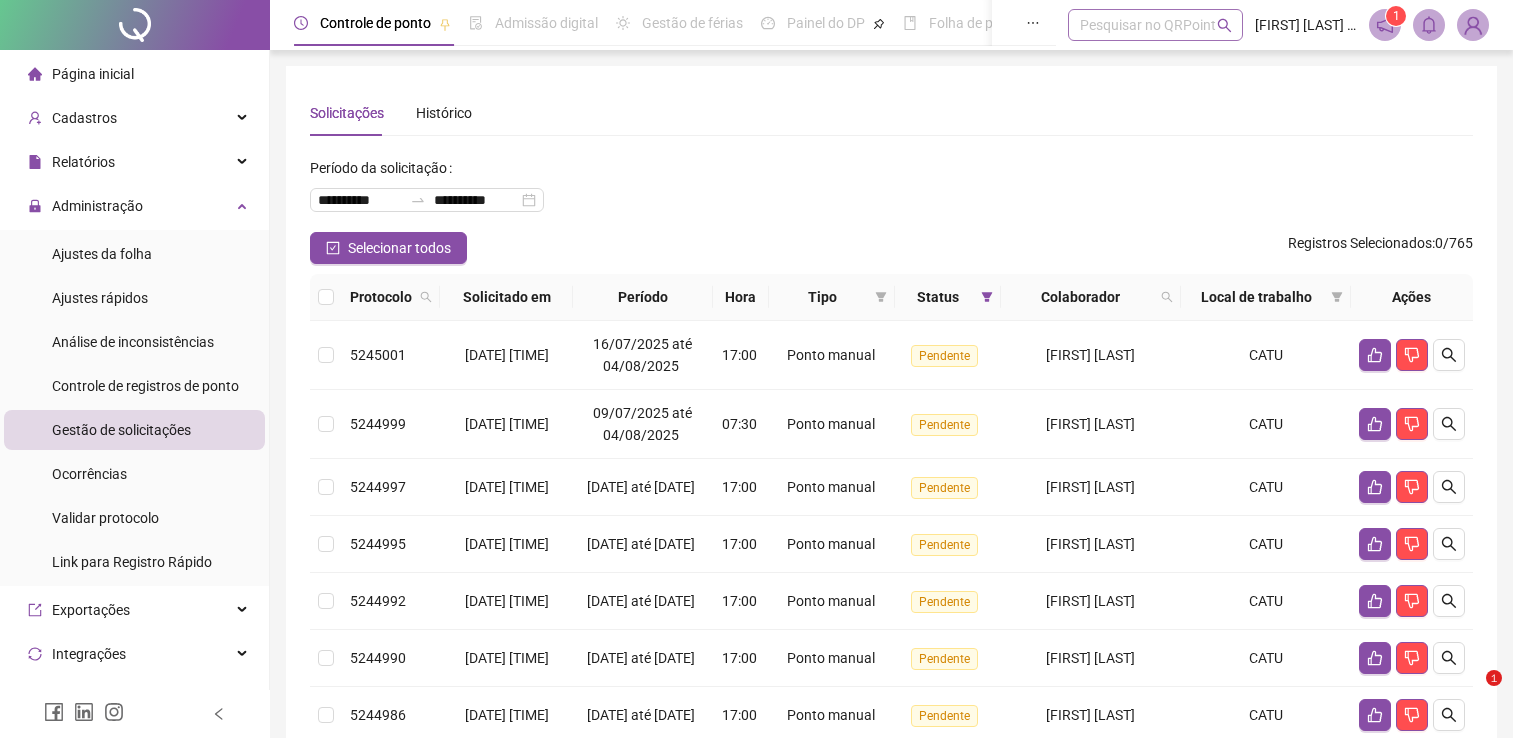 scroll, scrollTop: 0, scrollLeft: 0, axis: both 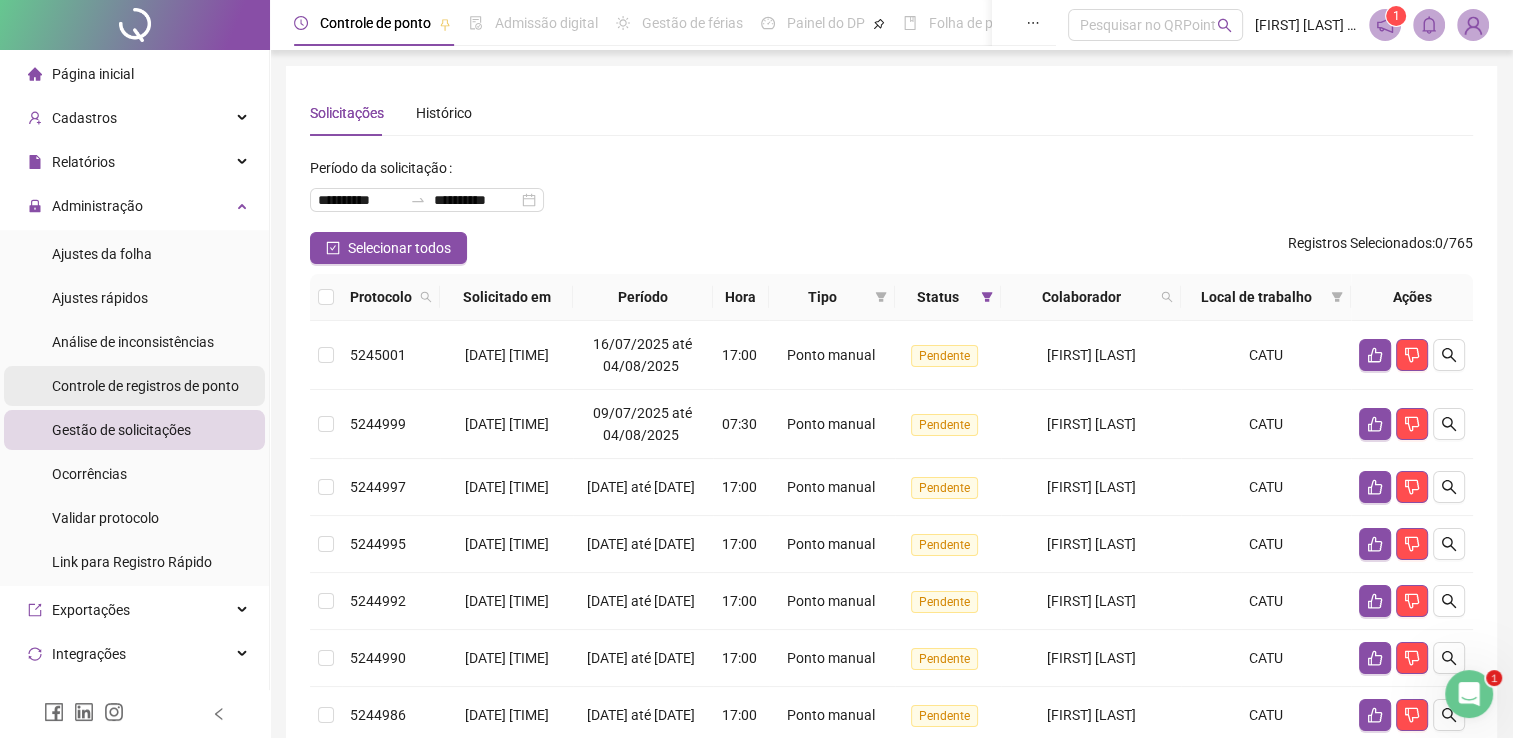 click on "Controle de registros de ponto" at bounding box center (145, 386) 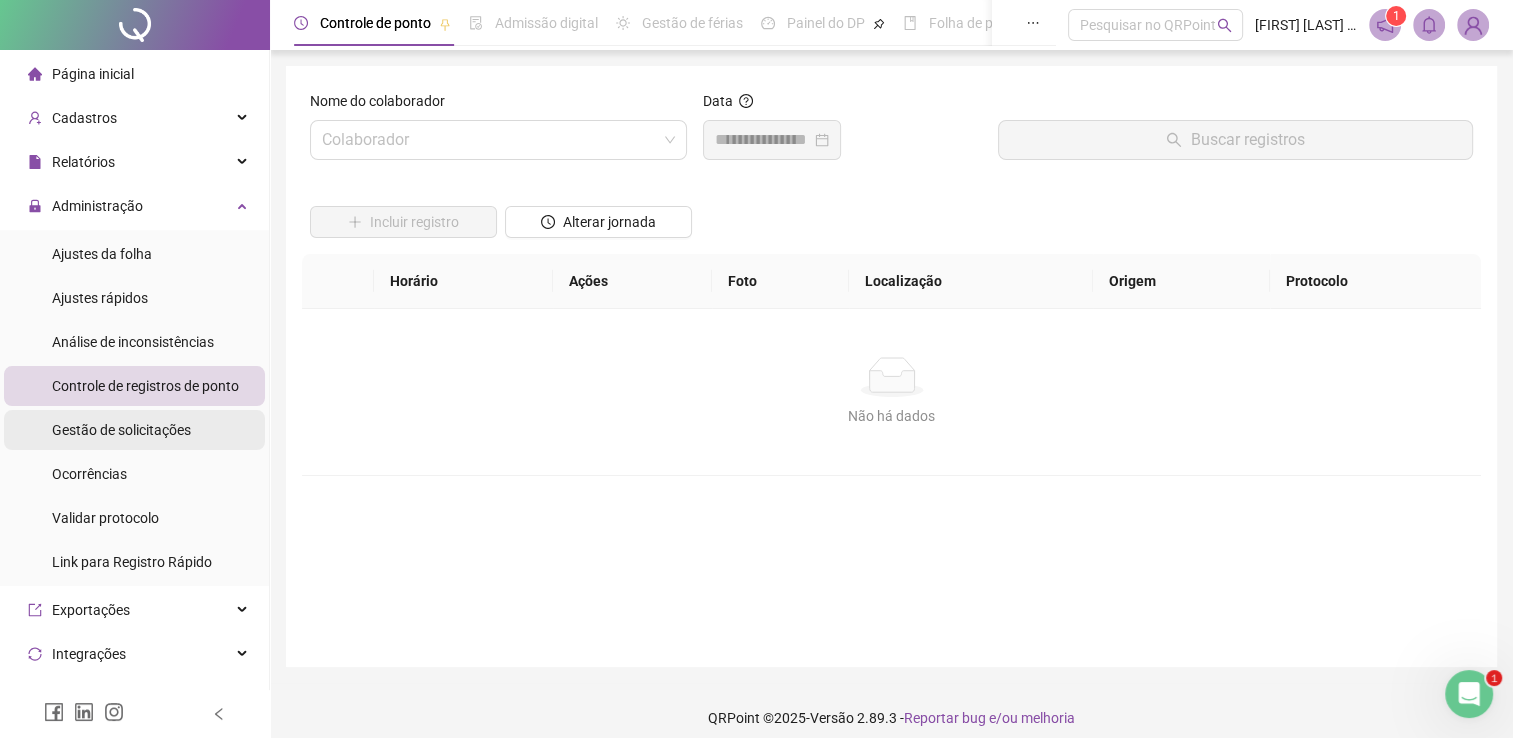 click on "Gestão de solicitações" at bounding box center (121, 430) 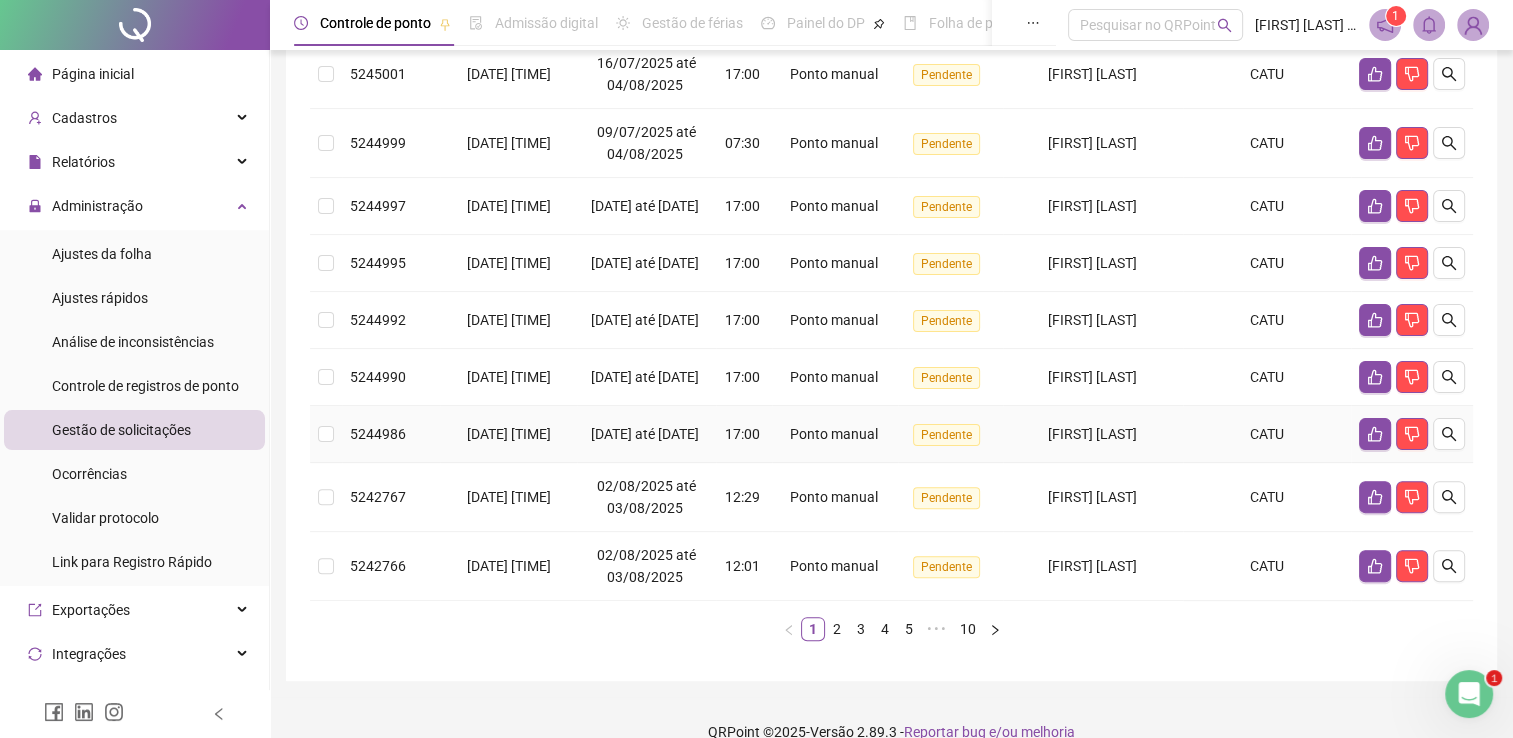 scroll, scrollTop: 500, scrollLeft: 0, axis: vertical 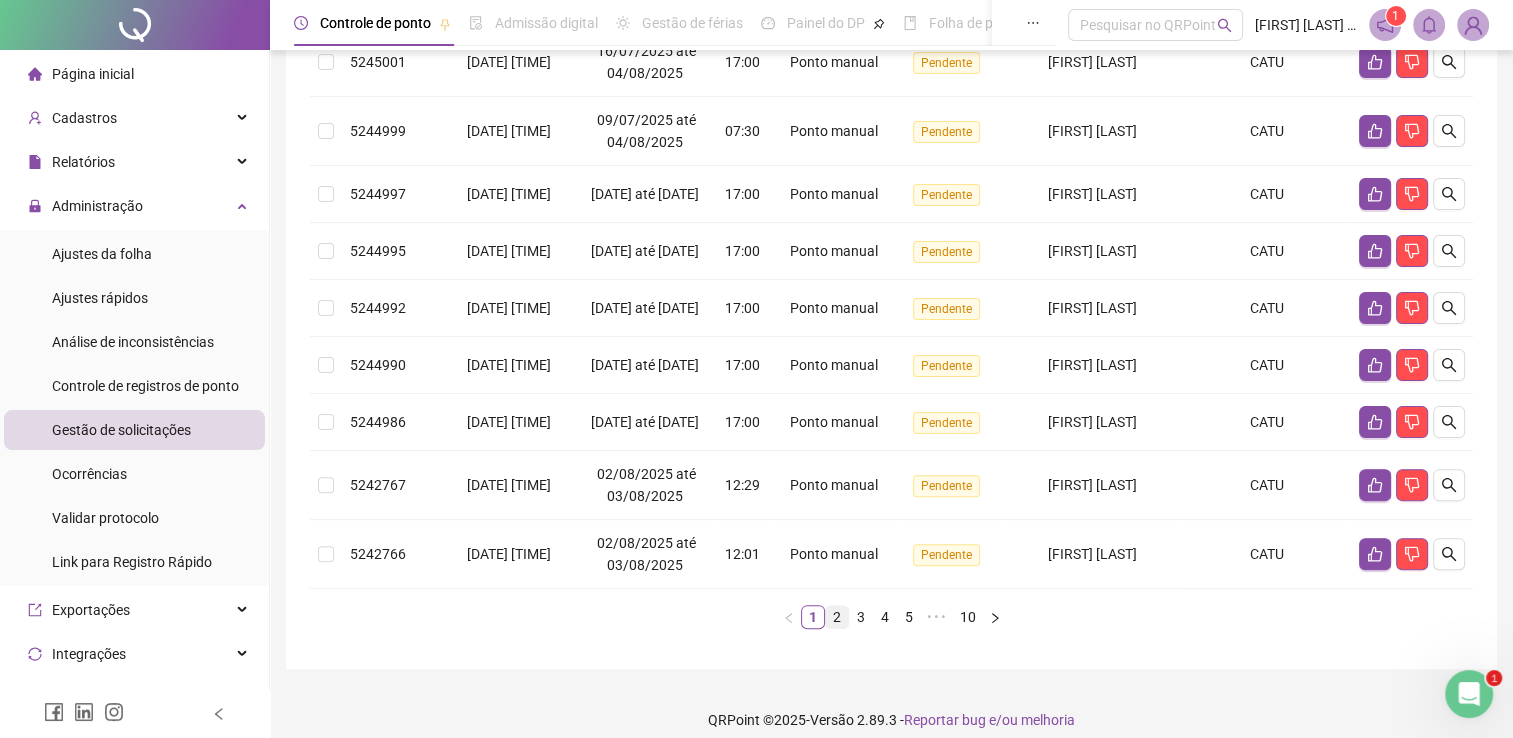 click on "2" at bounding box center [837, 617] 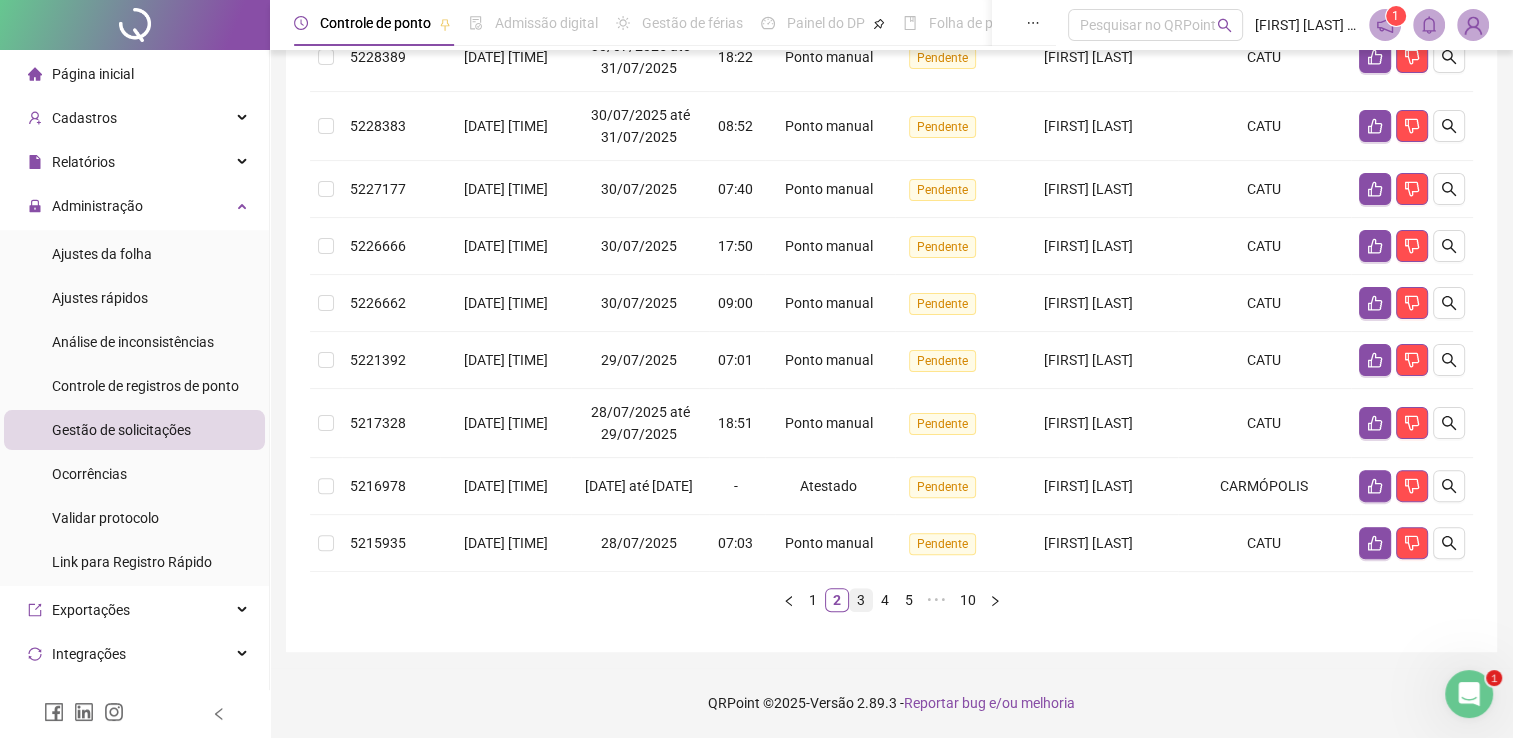 click on "3" at bounding box center (861, 600) 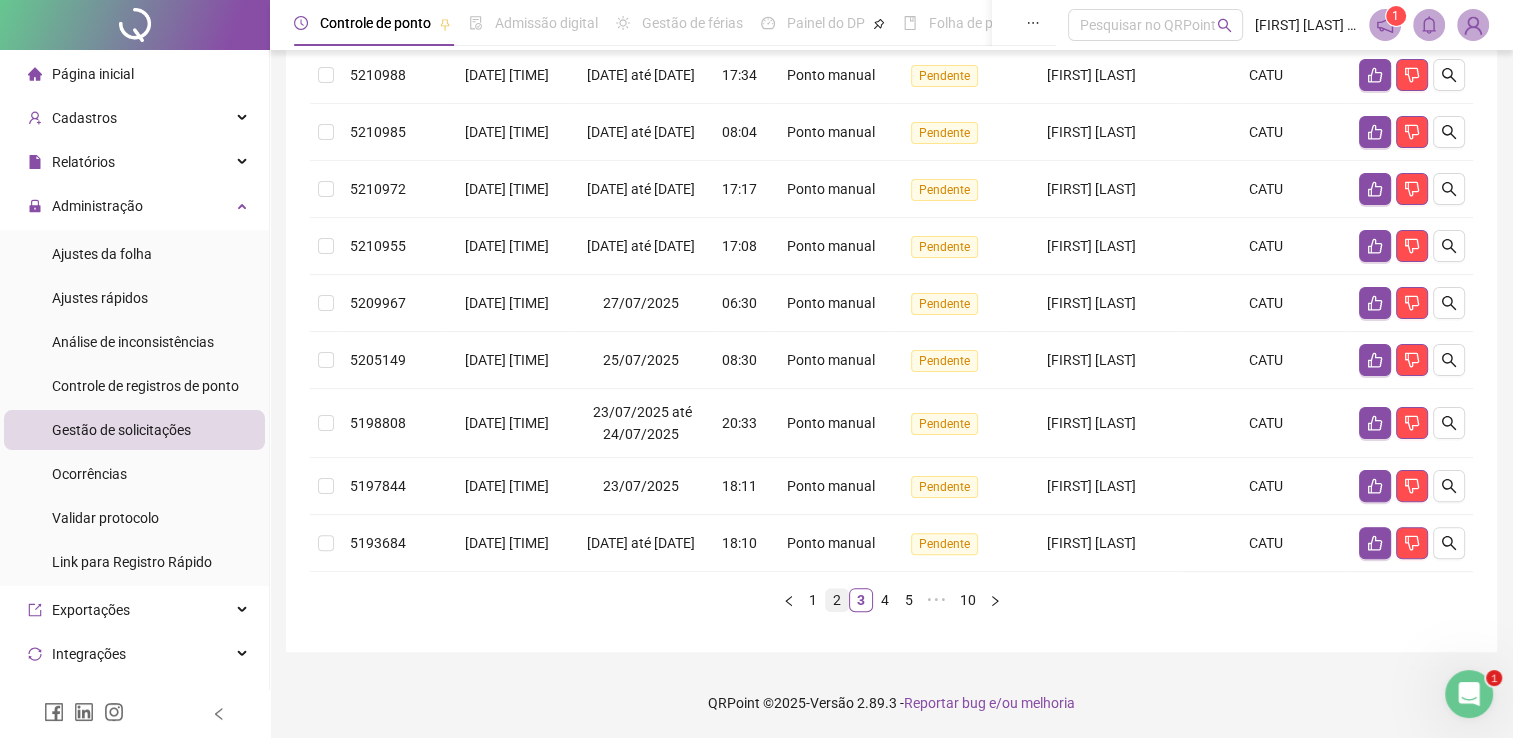 click on "2" at bounding box center [837, 600] 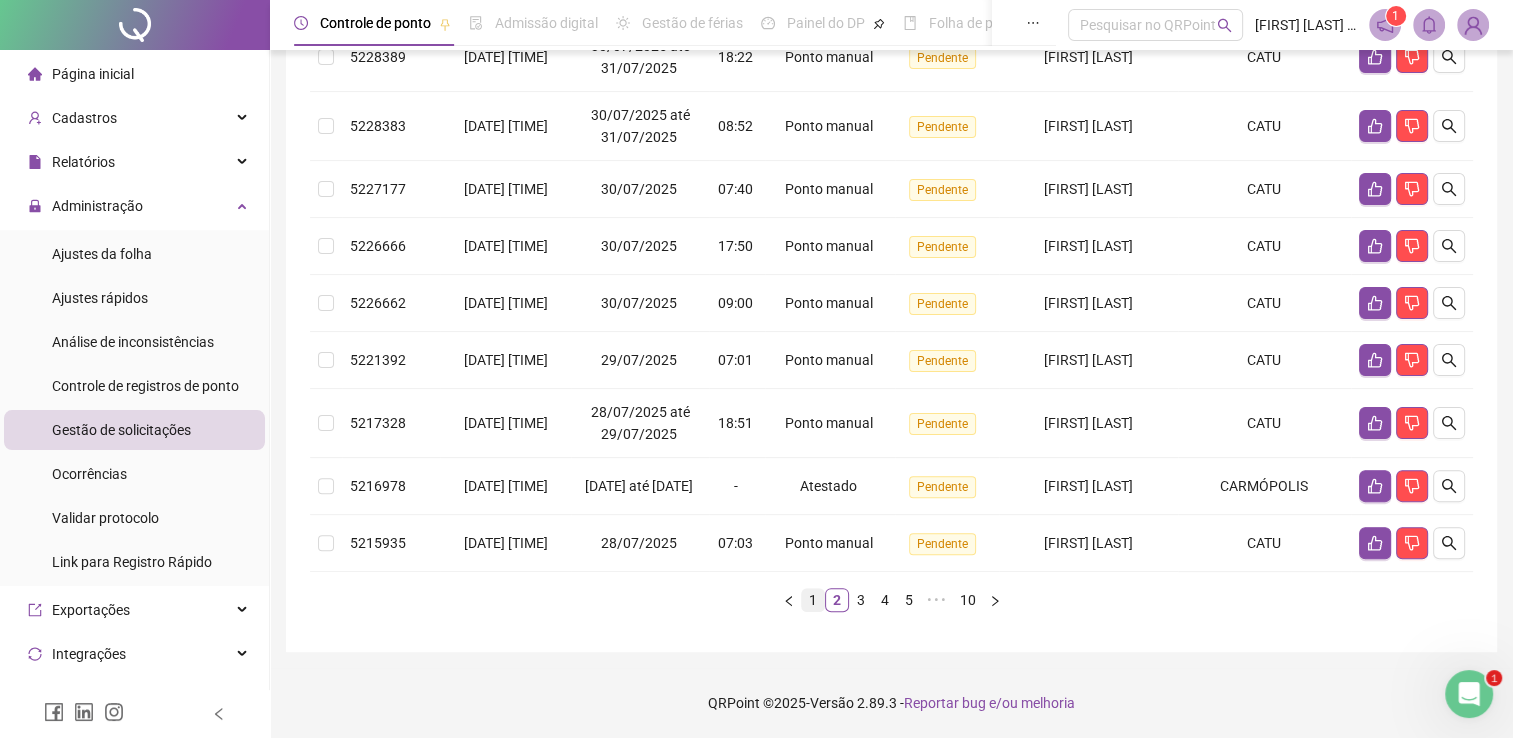 click on "1" at bounding box center (813, 600) 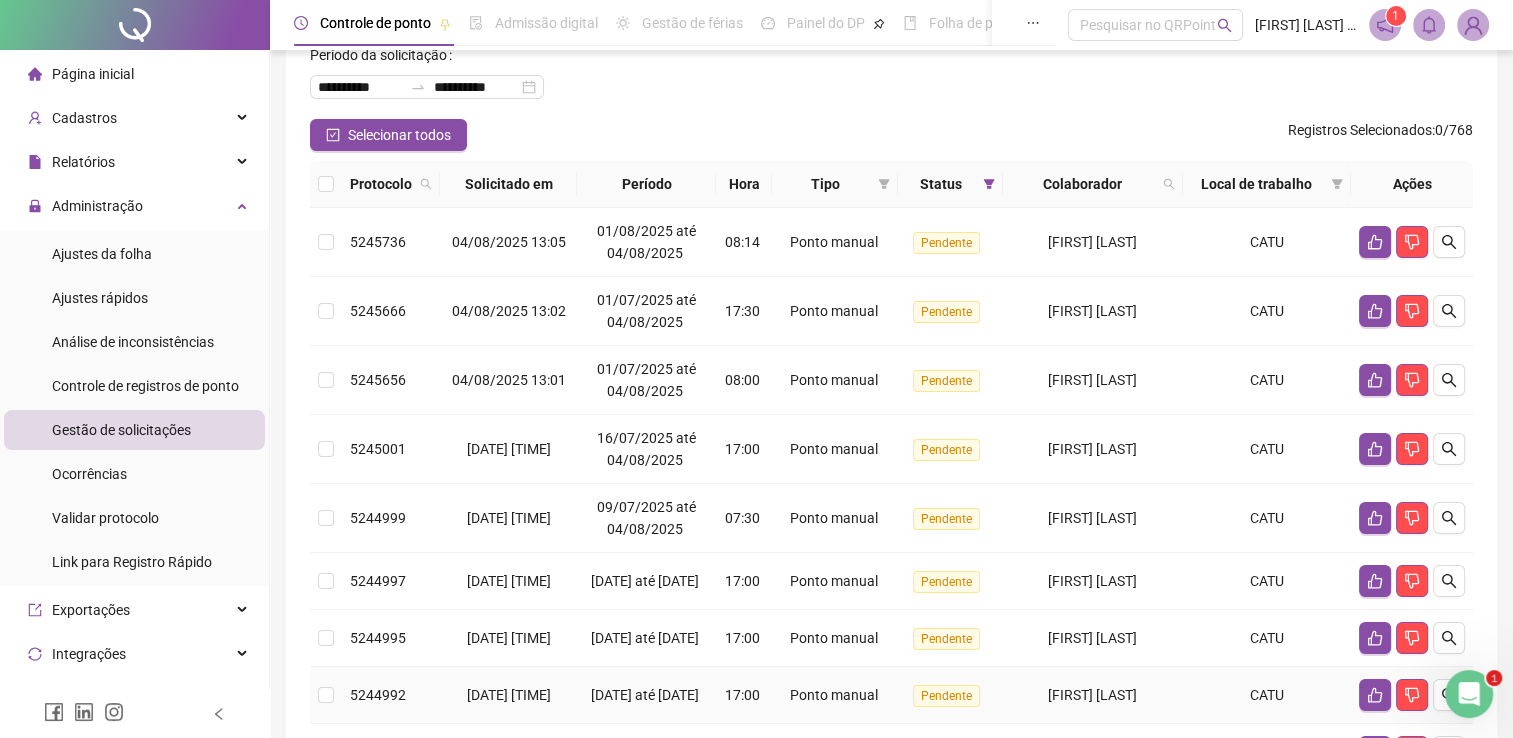 scroll, scrollTop: 200, scrollLeft: 0, axis: vertical 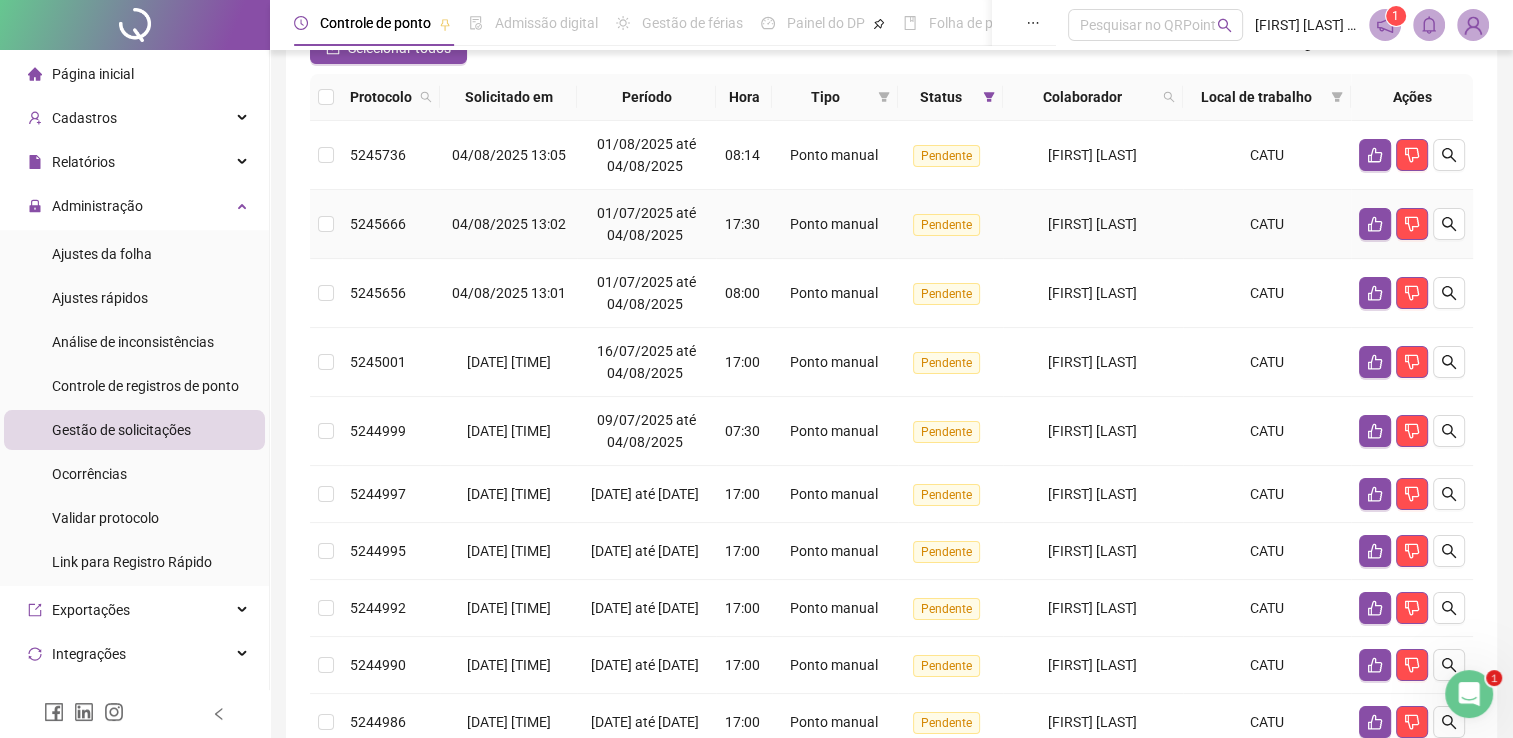 click on "[FIRST] [LAST]" at bounding box center (1093, 224) 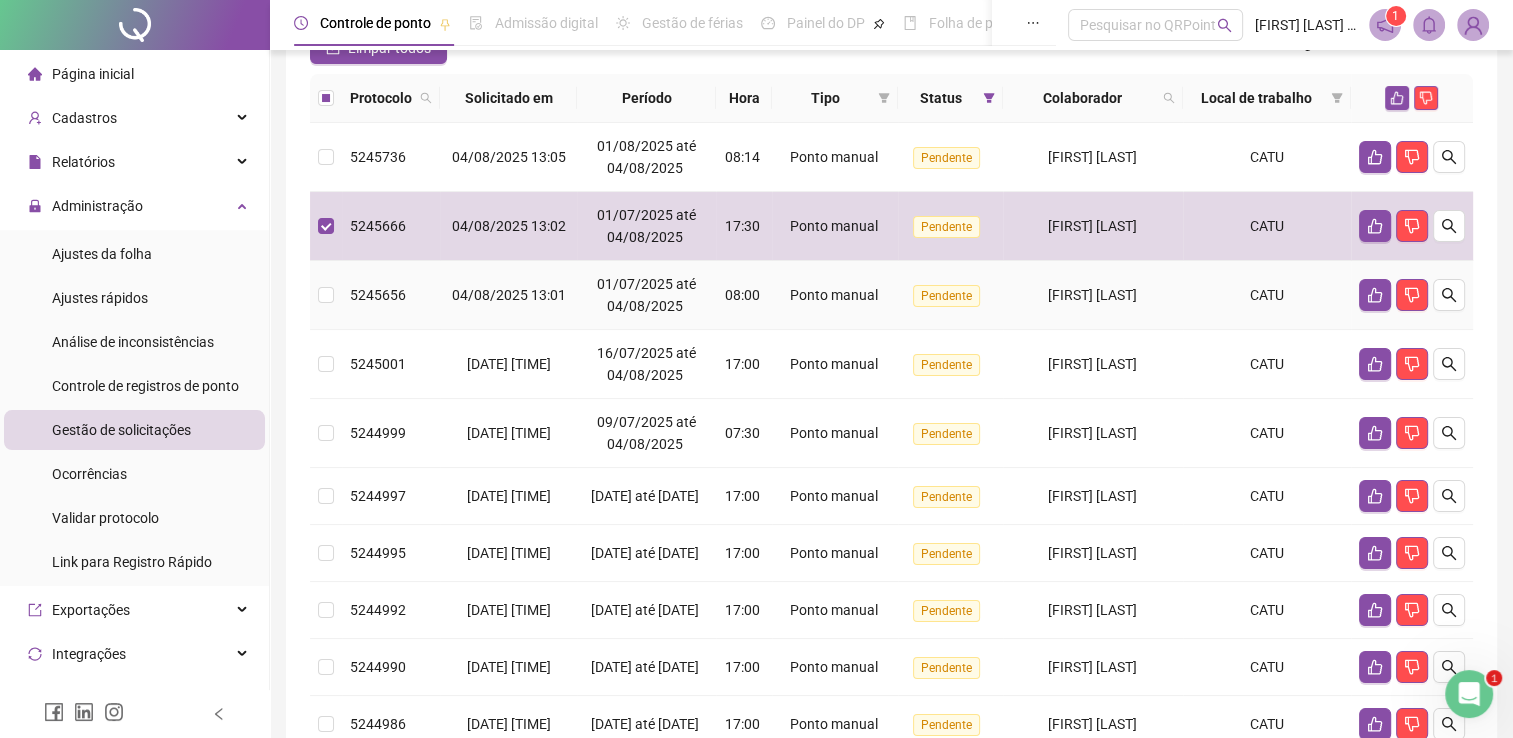 click on "[FIRST] [LAST]" at bounding box center [1093, 295] 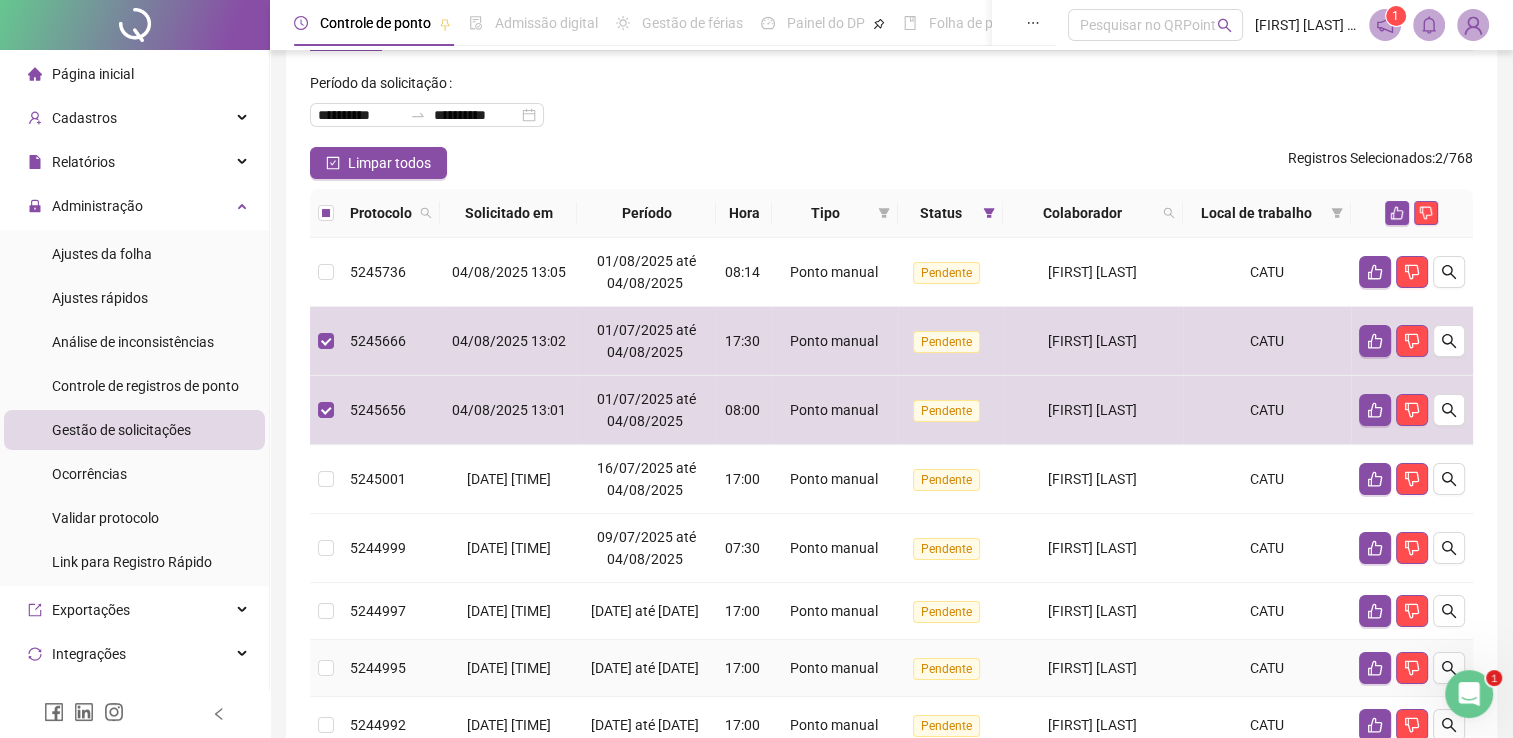 scroll, scrollTop: 0, scrollLeft: 0, axis: both 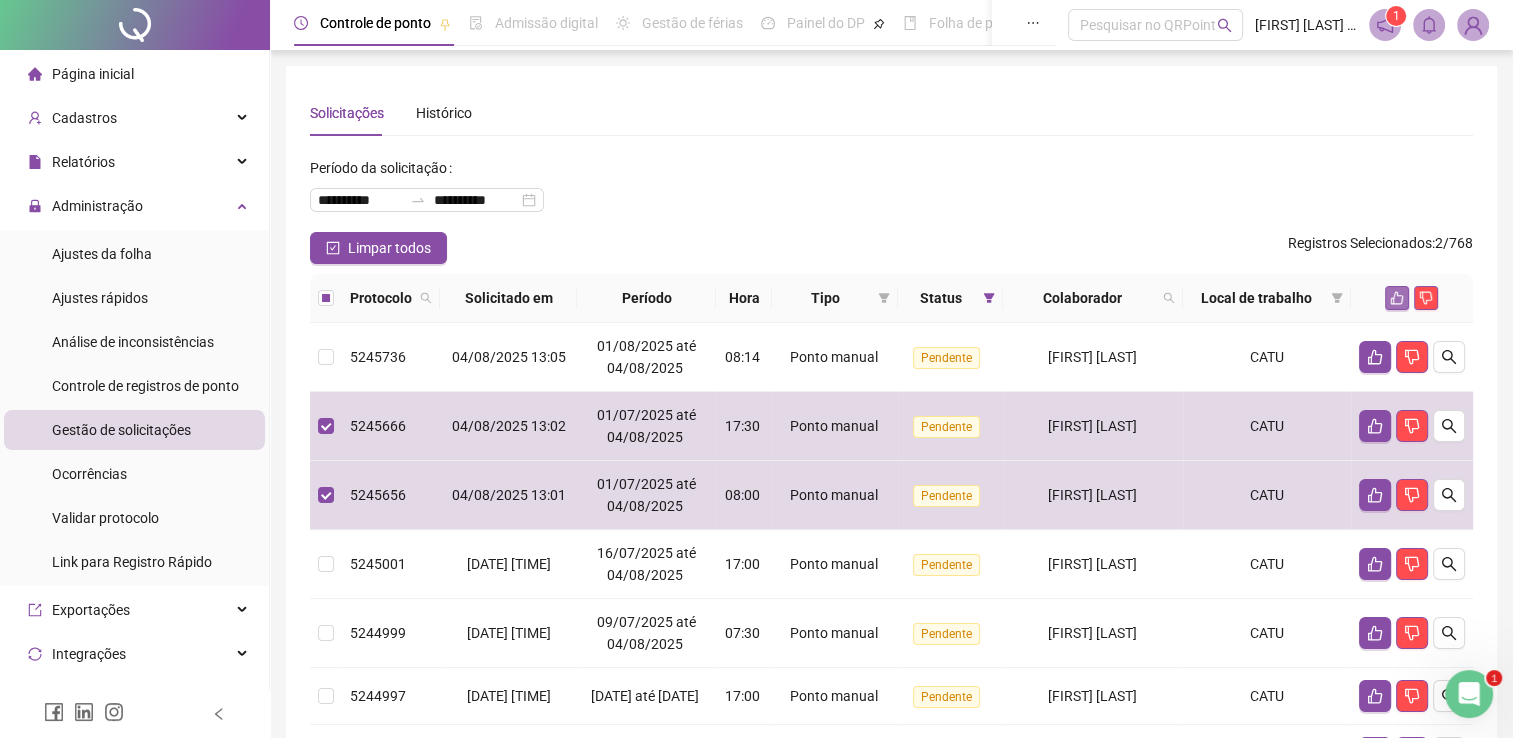 click at bounding box center [1397, 298] 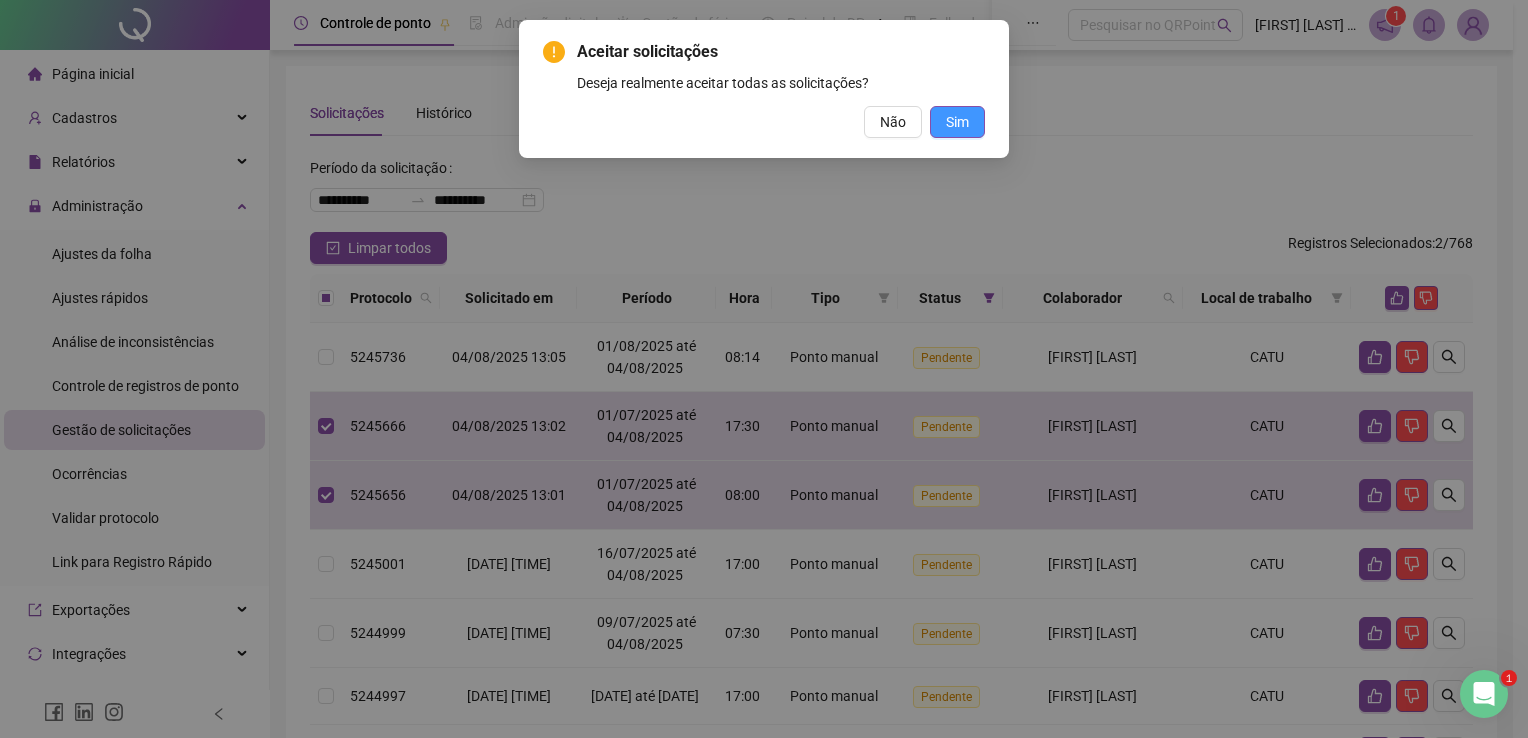 click on "Sim" at bounding box center (957, 122) 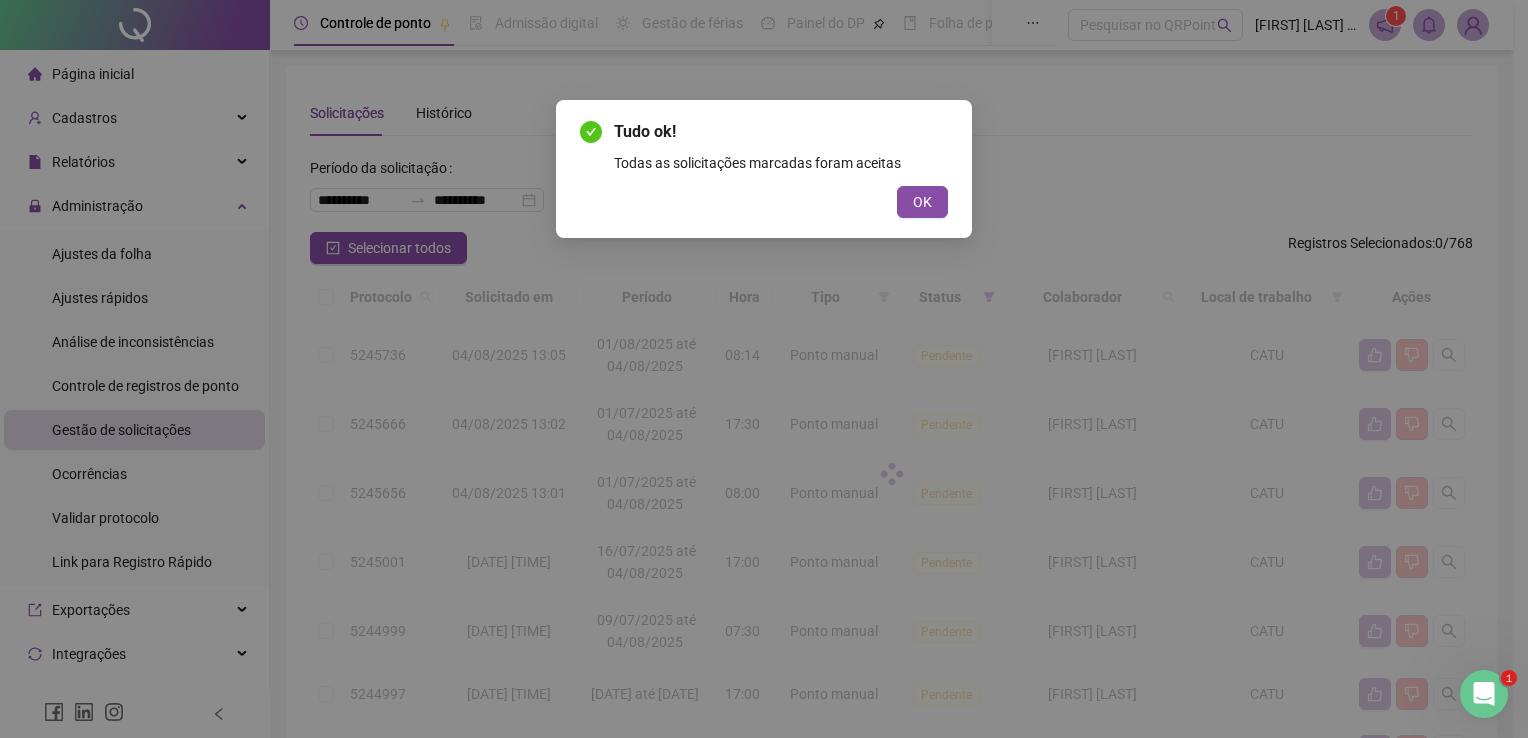 click on "Tudo ok! Todas as solicitações marcadas foram aceitas OK" at bounding box center (764, 169) 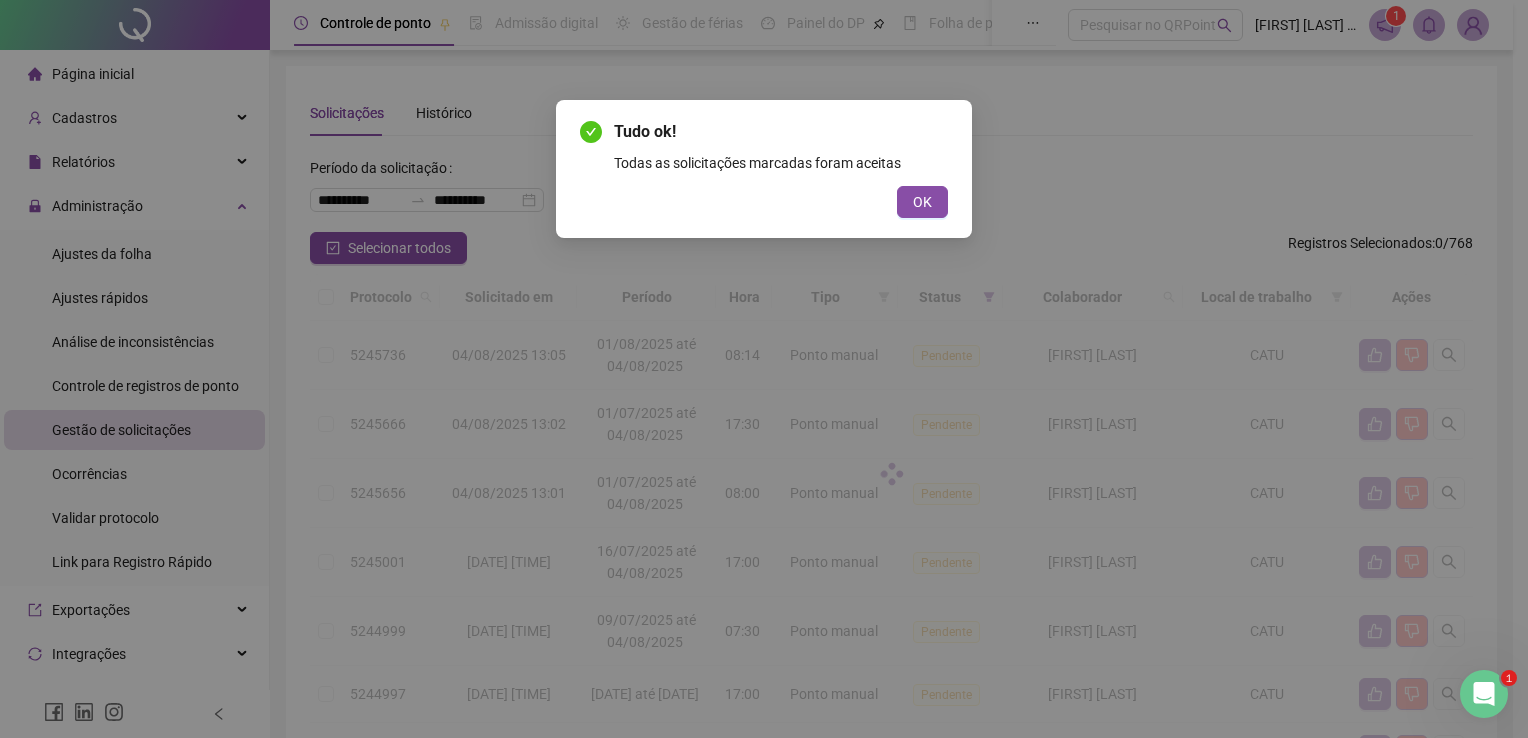 click on "OK" at bounding box center [922, 202] 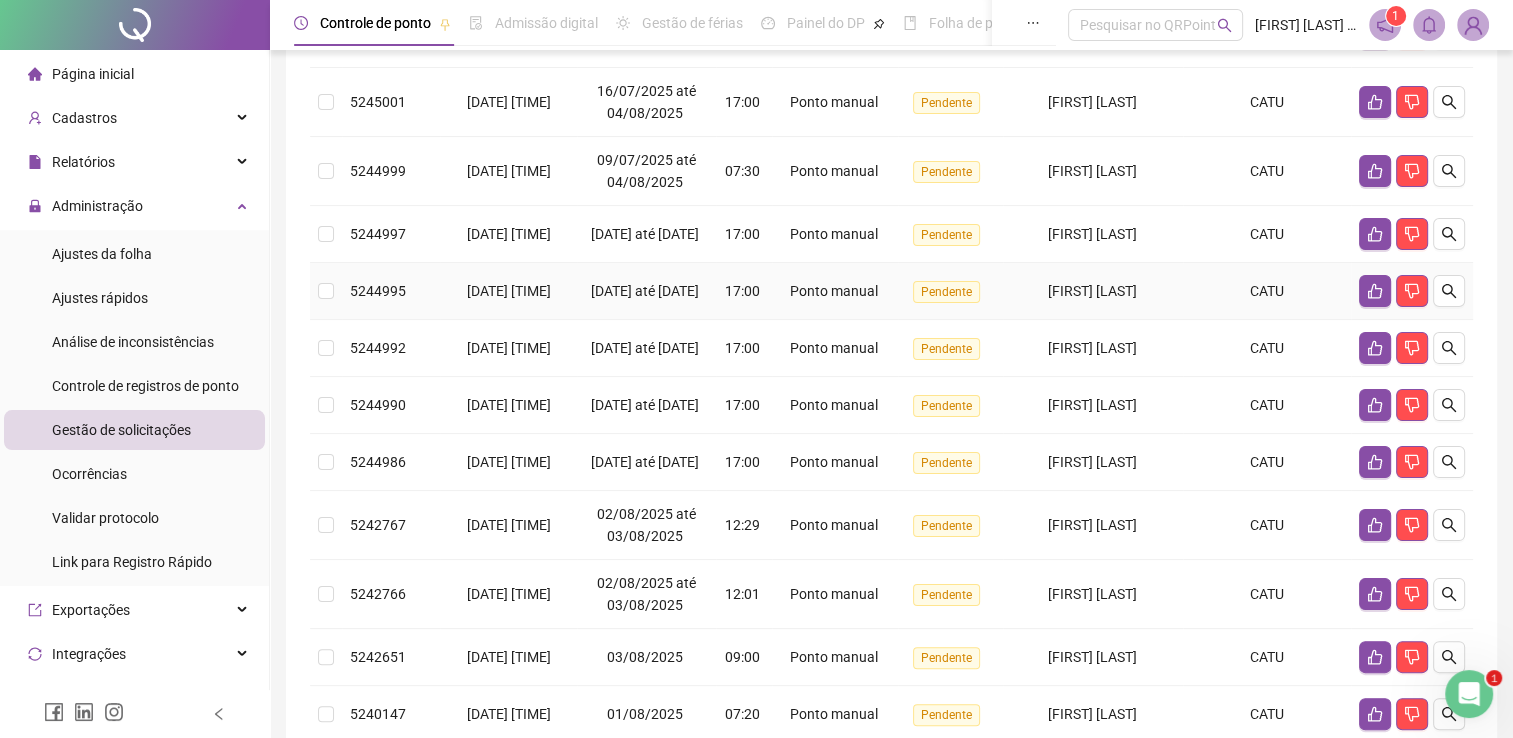 scroll, scrollTop: 500, scrollLeft: 0, axis: vertical 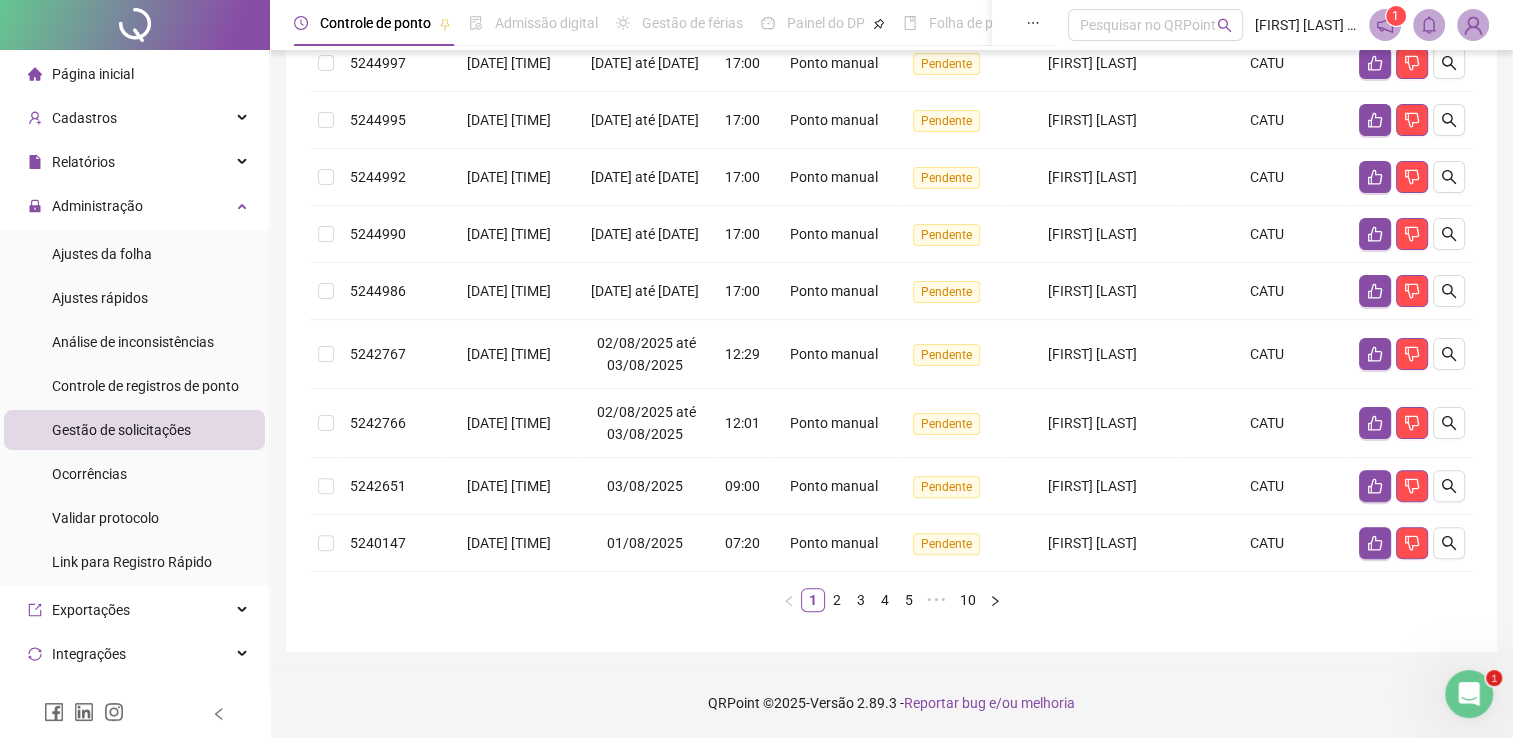 click on "Página inicial" at bounding box center (81, 74) 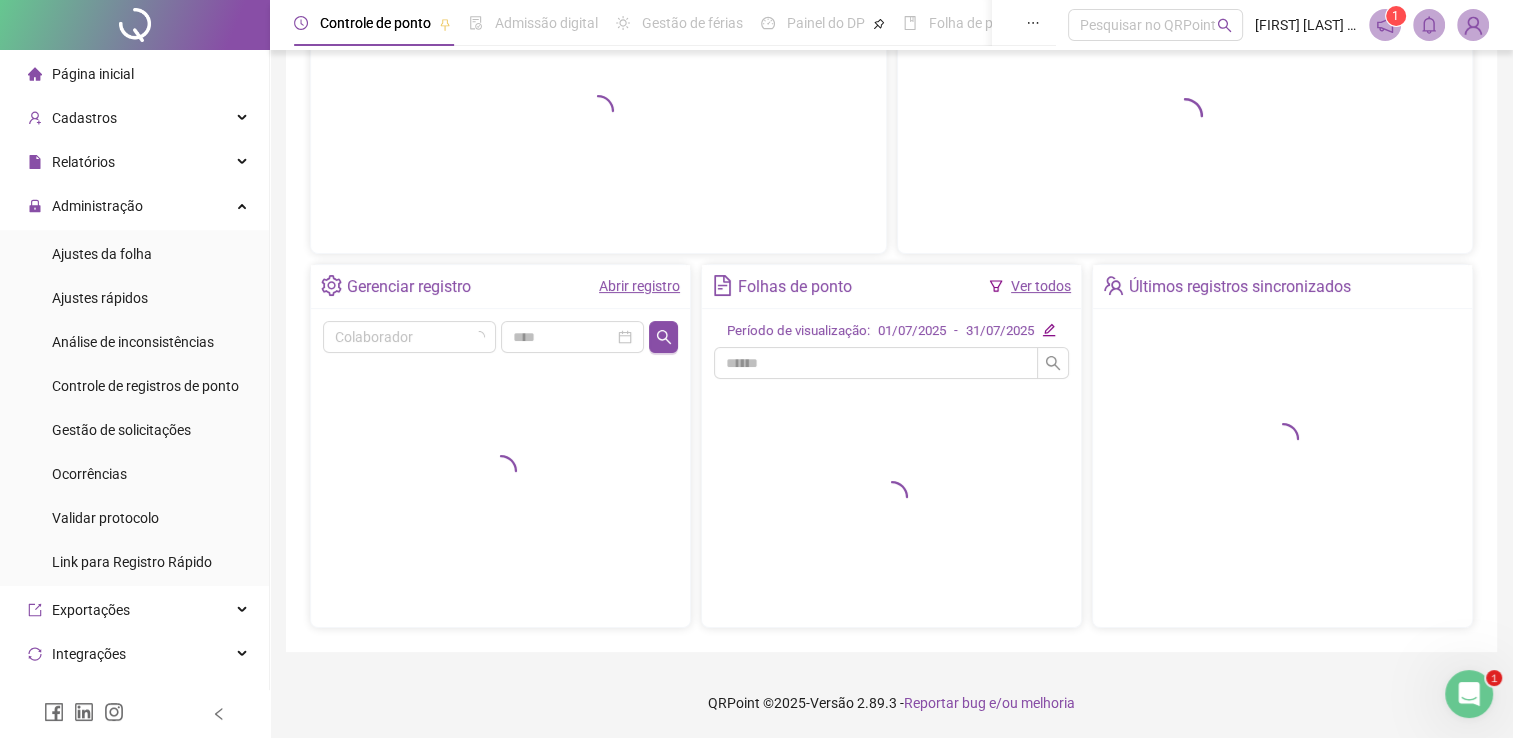 scroll, scrollTop: 222, scrollLeft: 0, axis: vertical 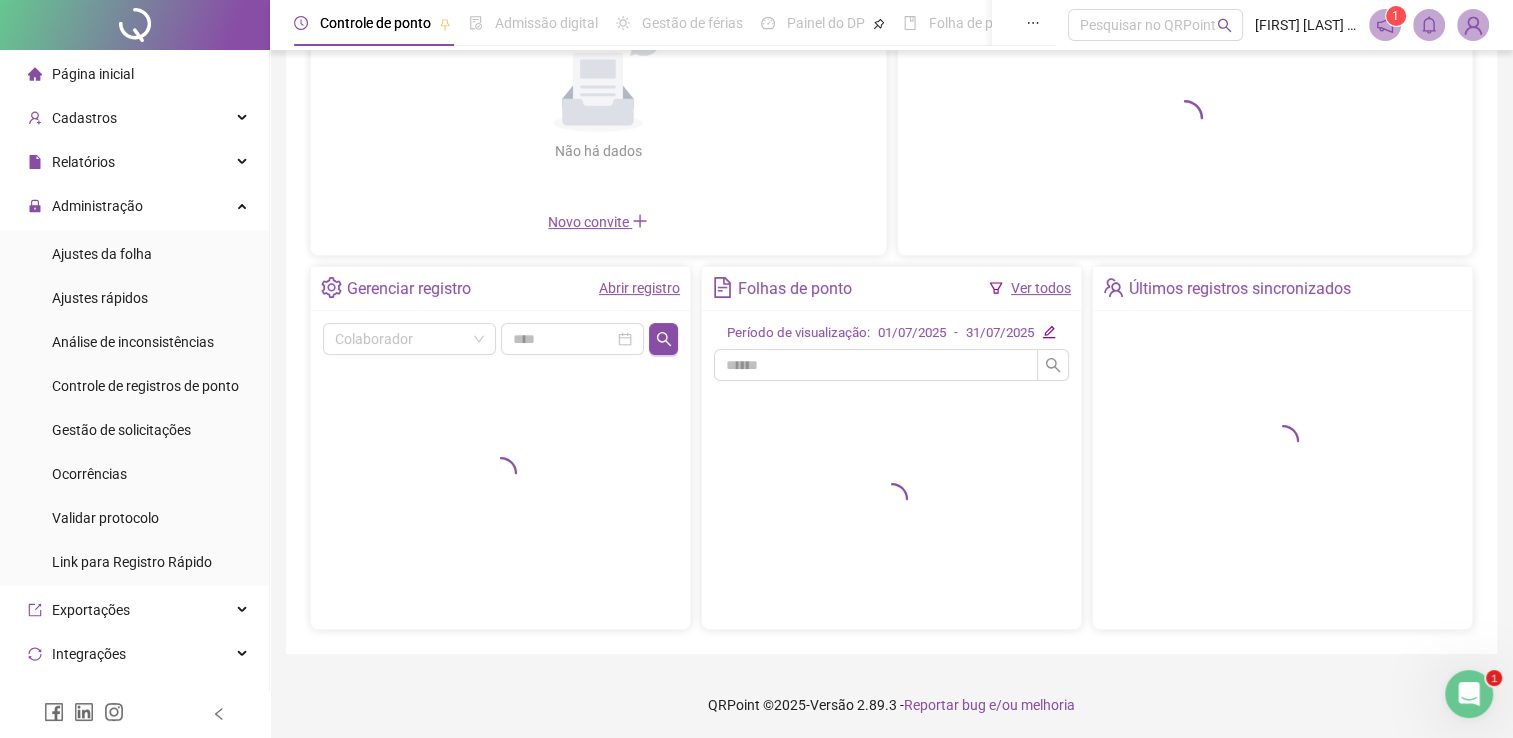 click on "Ver todos" at bounding box center (1041, 288) 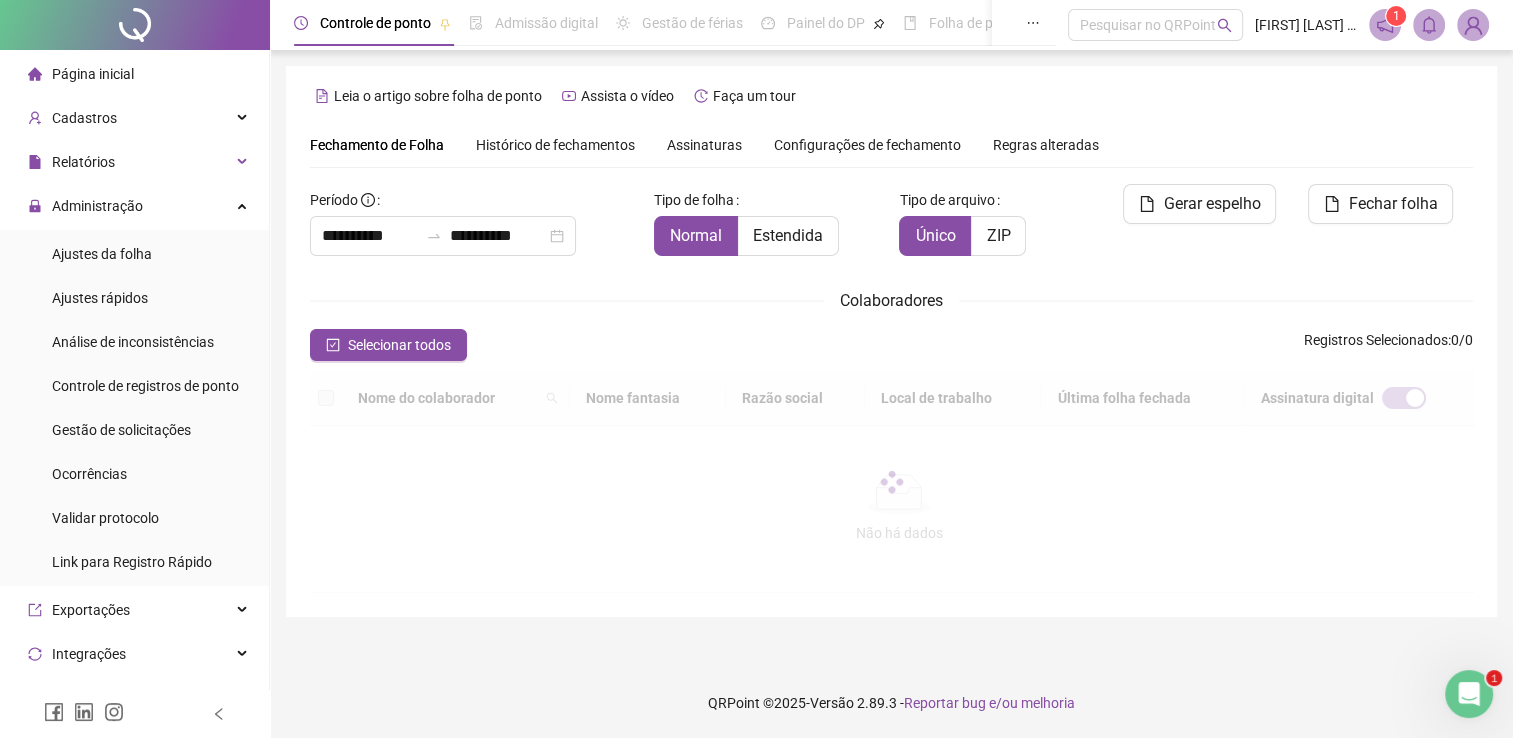 scroll, scrollTop: 0, scrollLeft: 0, axis: both 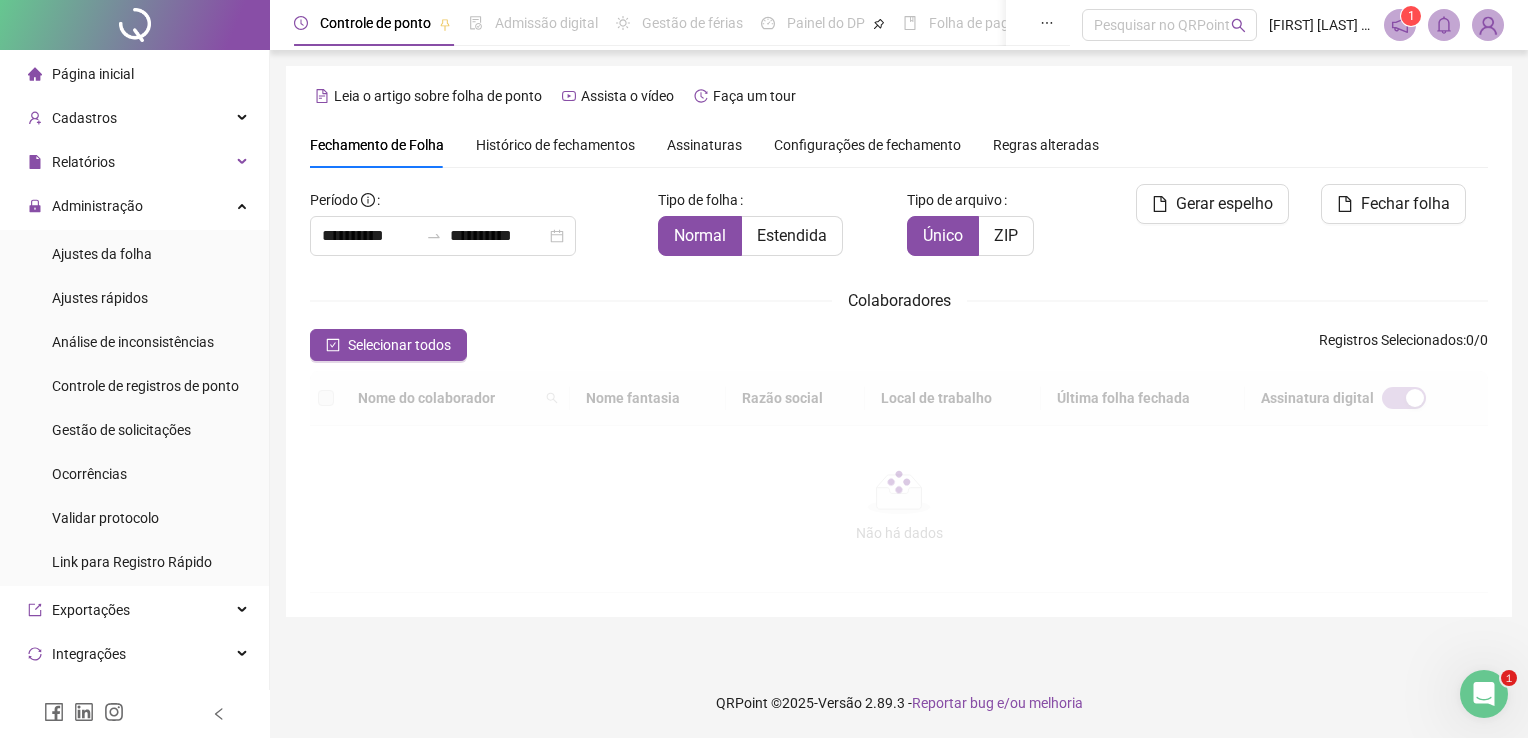 click on "Histórico de fechamentos" at bounding box center [555, 145] 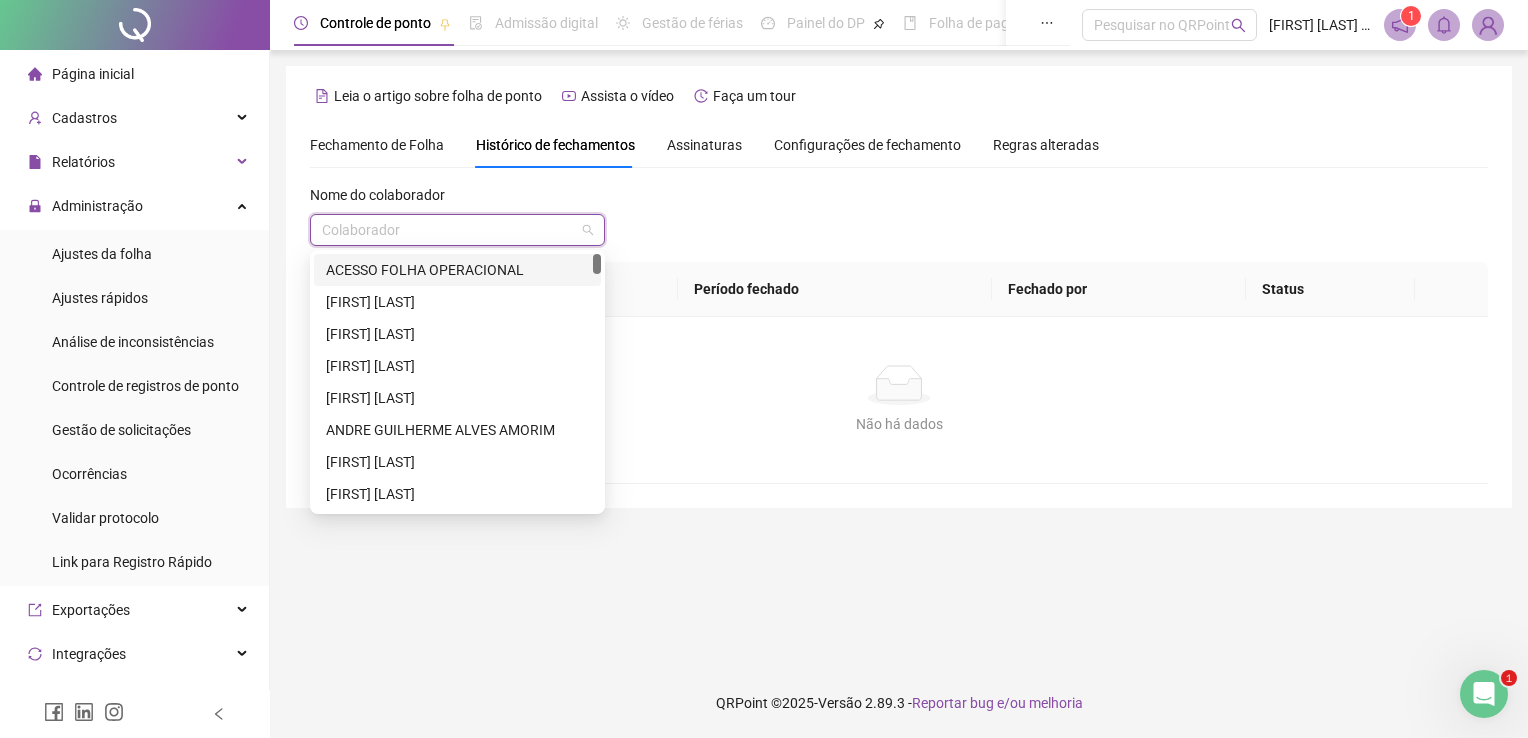 click at bounding box center [448, 230] 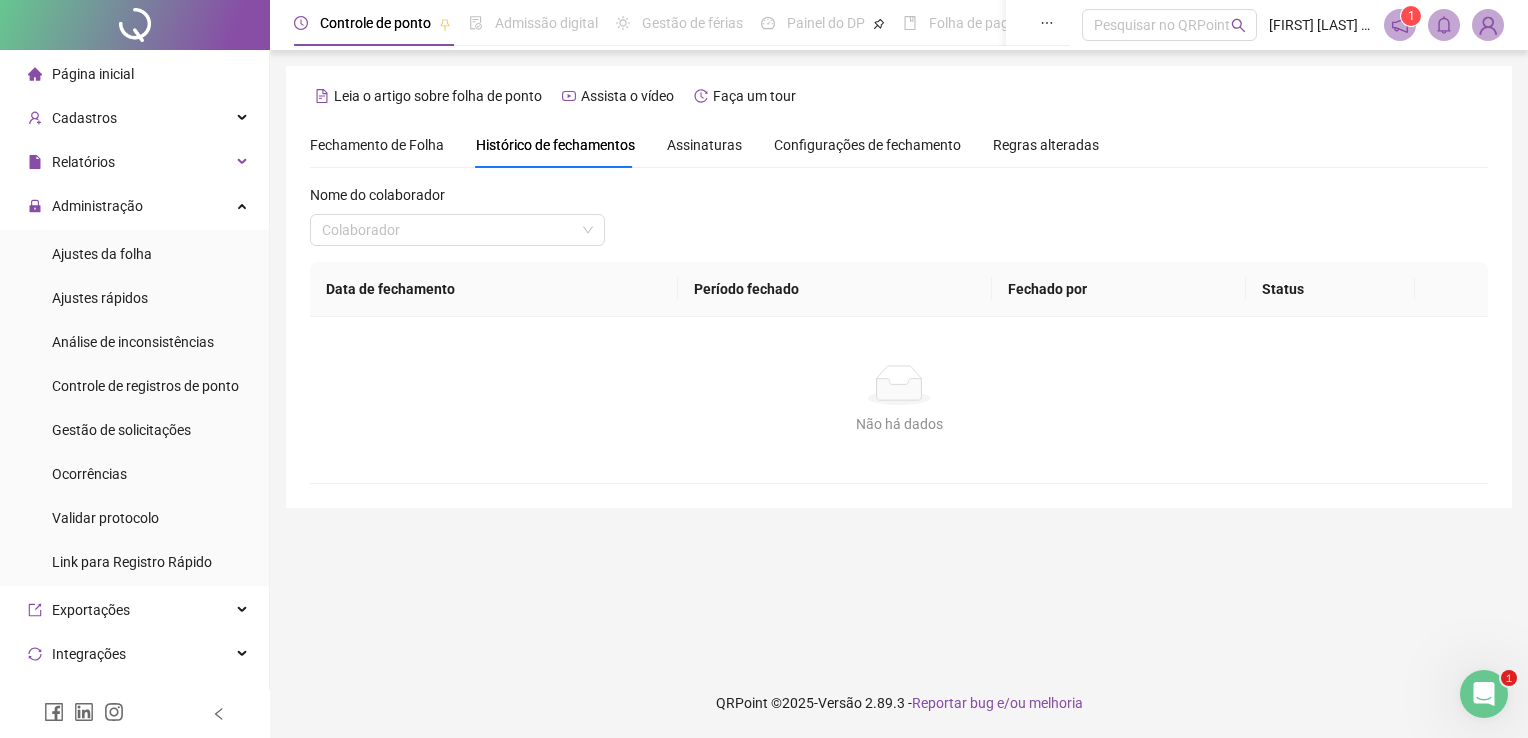 click on "Fechamento de Folha" at bounding box center [377, 145] 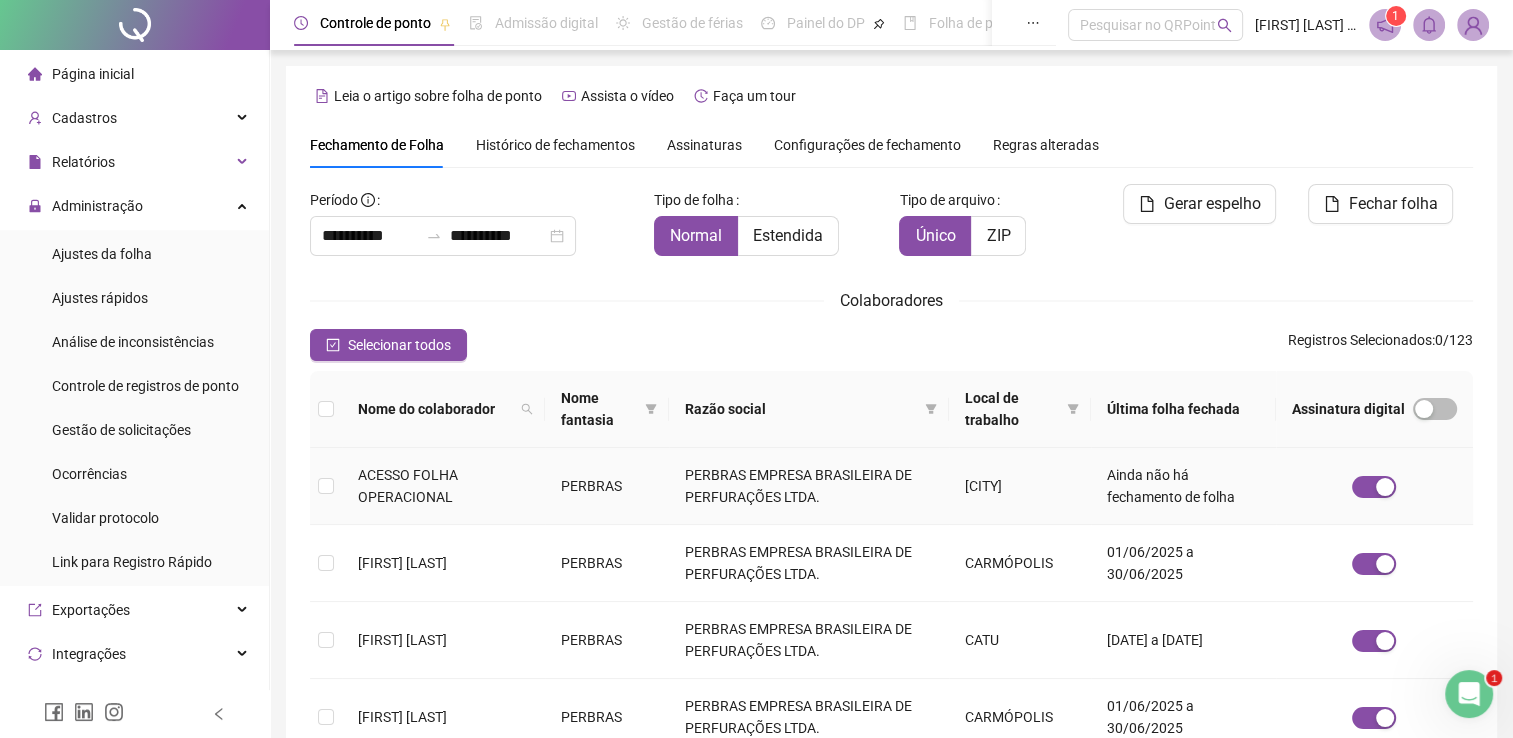 scroll, scrollTop: 40, scrollLeft: 0, axis: vertical 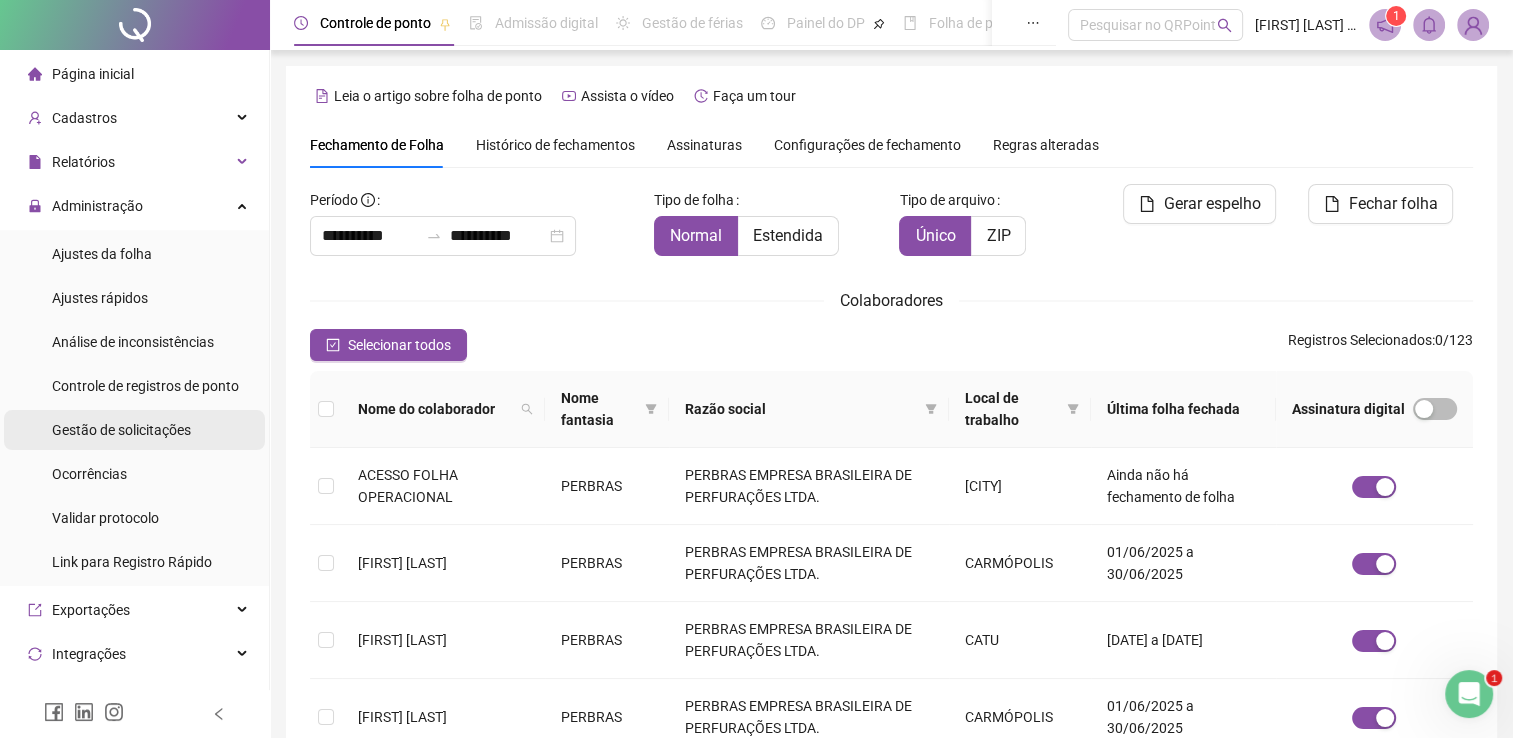 click on "Gestão de solicitações" at bounding box center (121, 430) 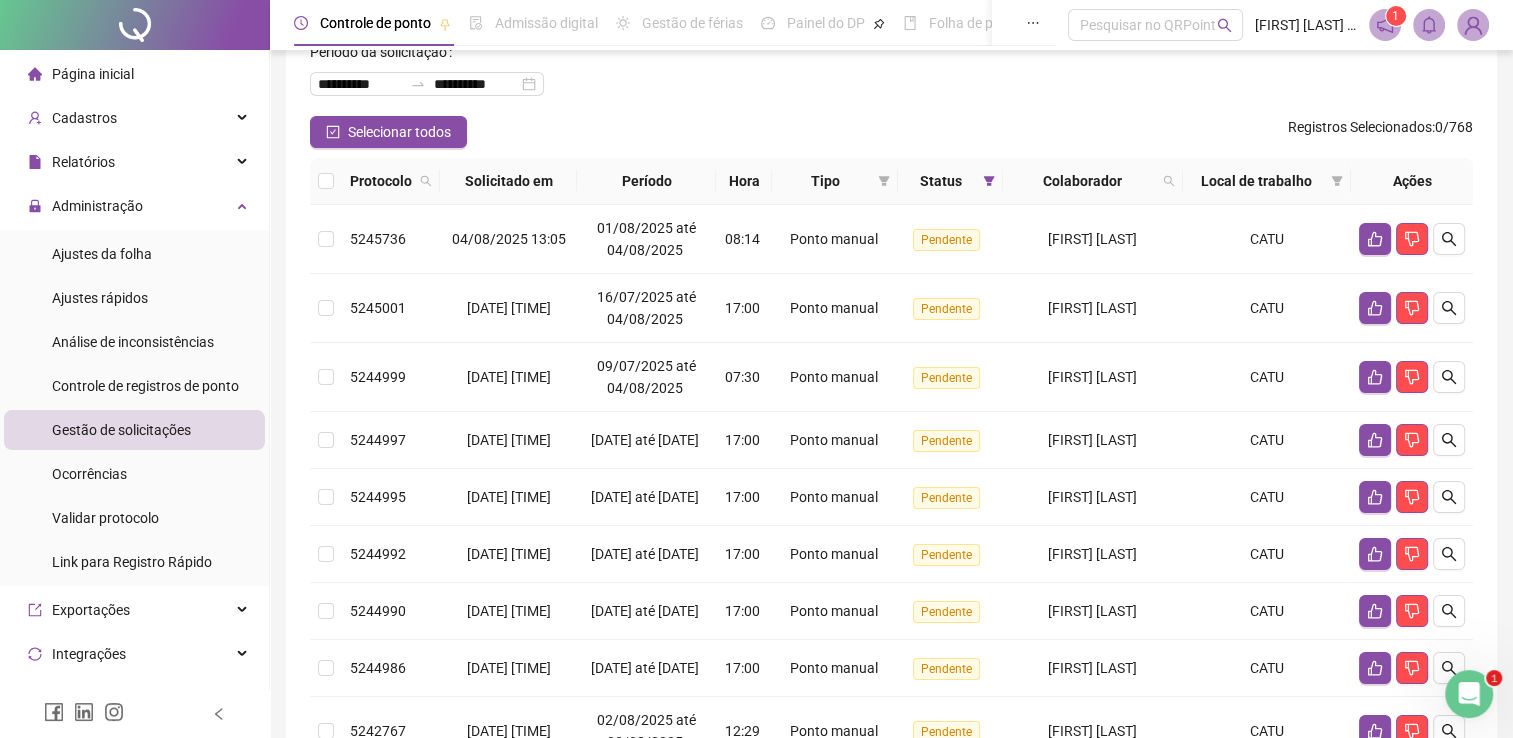 scroll, scrollTop: 0, scrollLeft: 0, axis: both 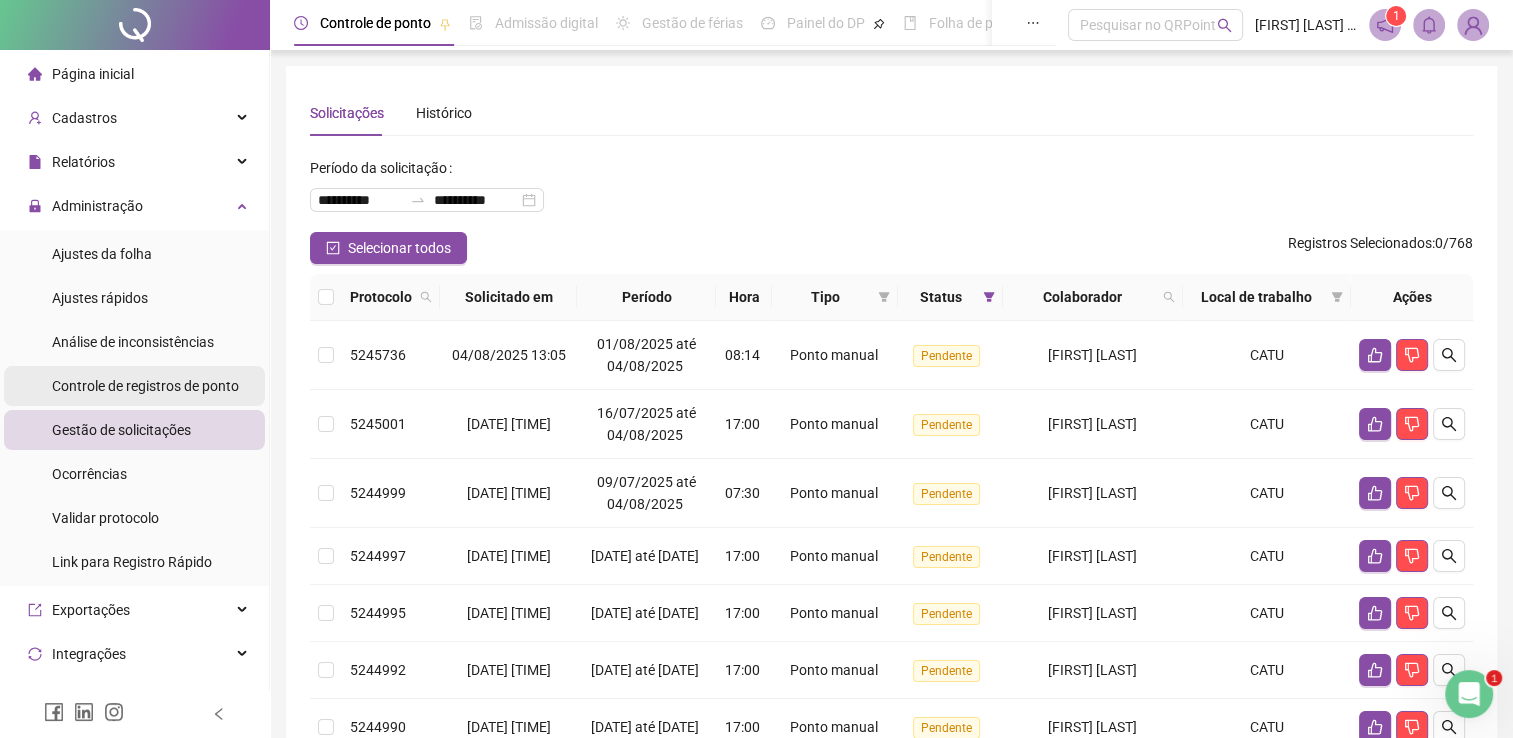 click on "Controle de registros de ponto" at bounding box center [145, 386] 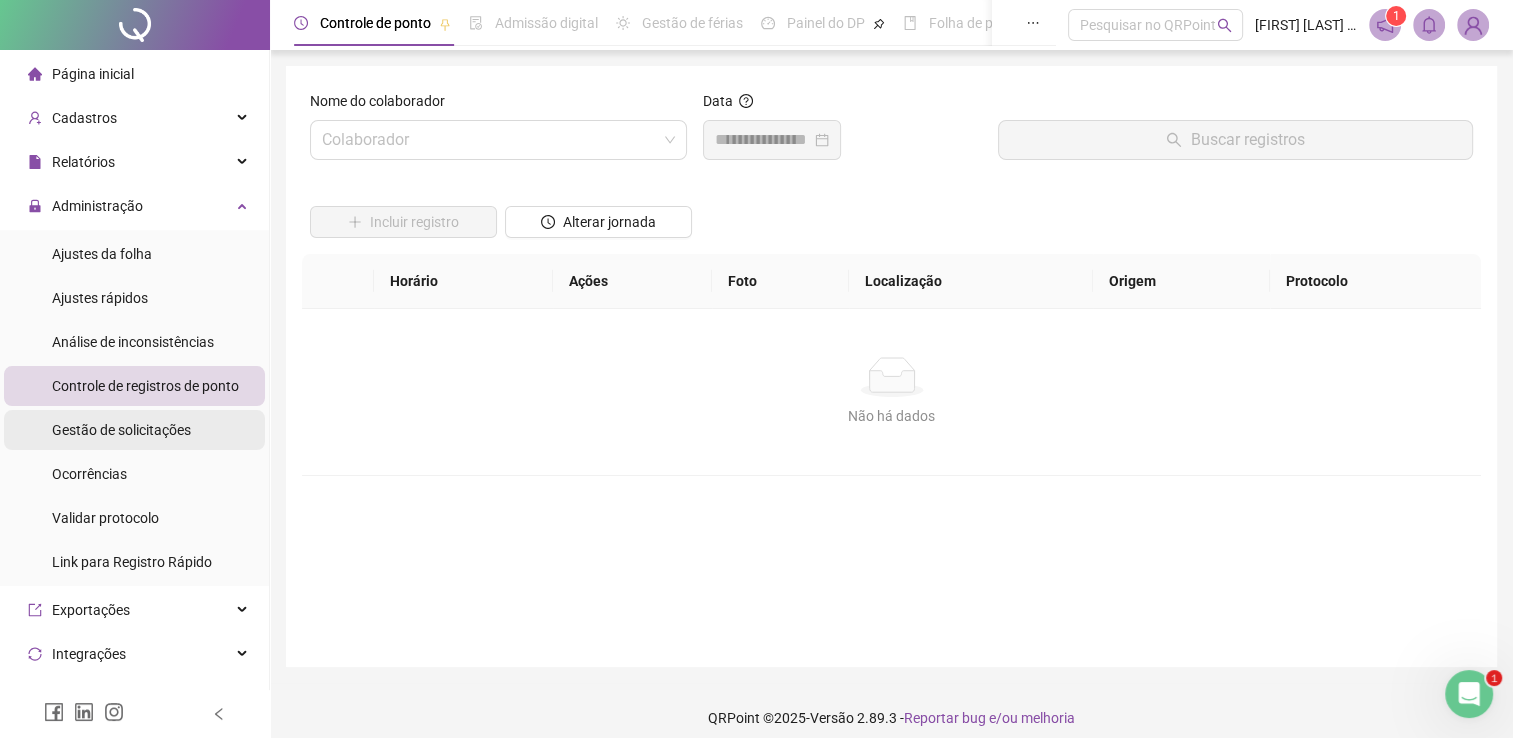 click on "Gestão de solicitações" at bounding box center (121, 430) 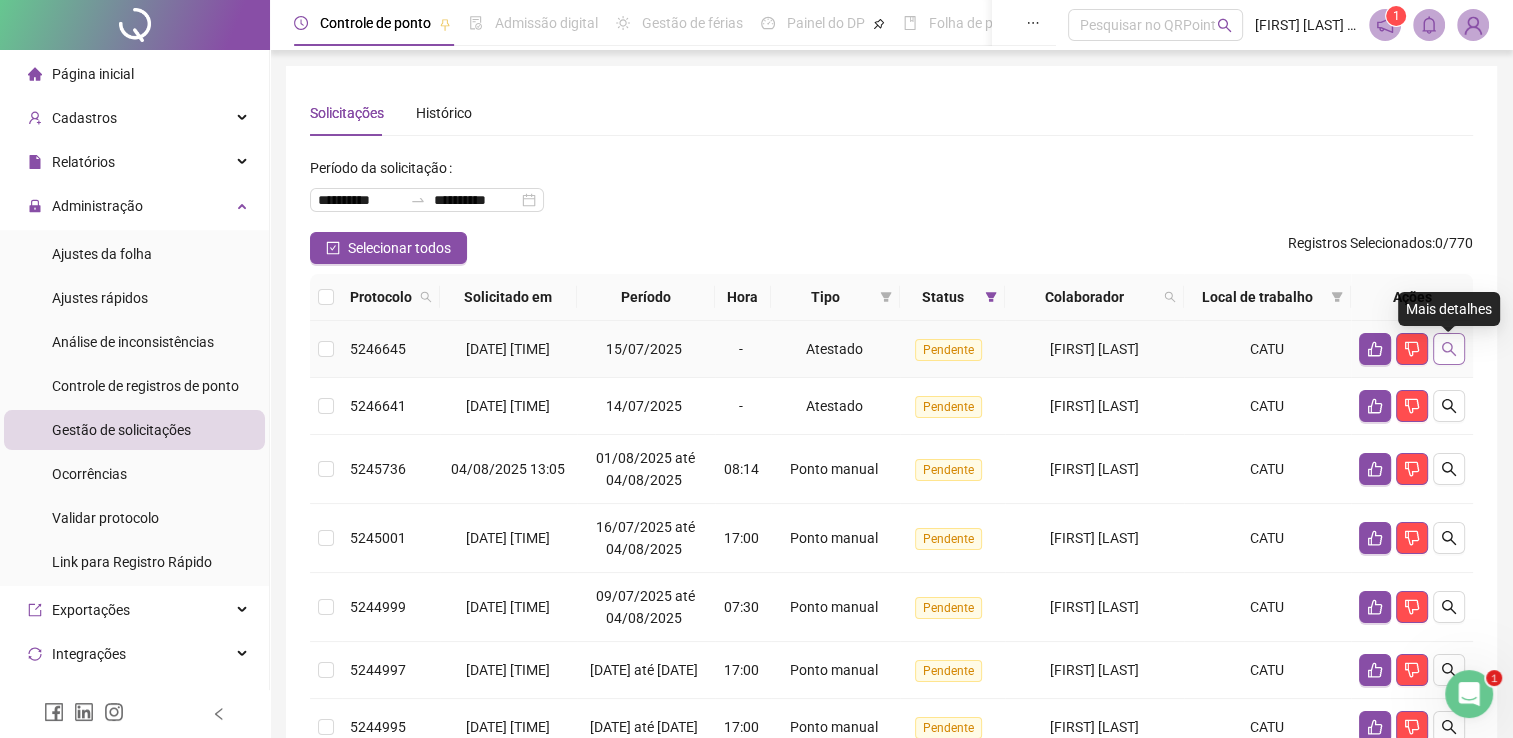 click at bounding box center (1449, 349) 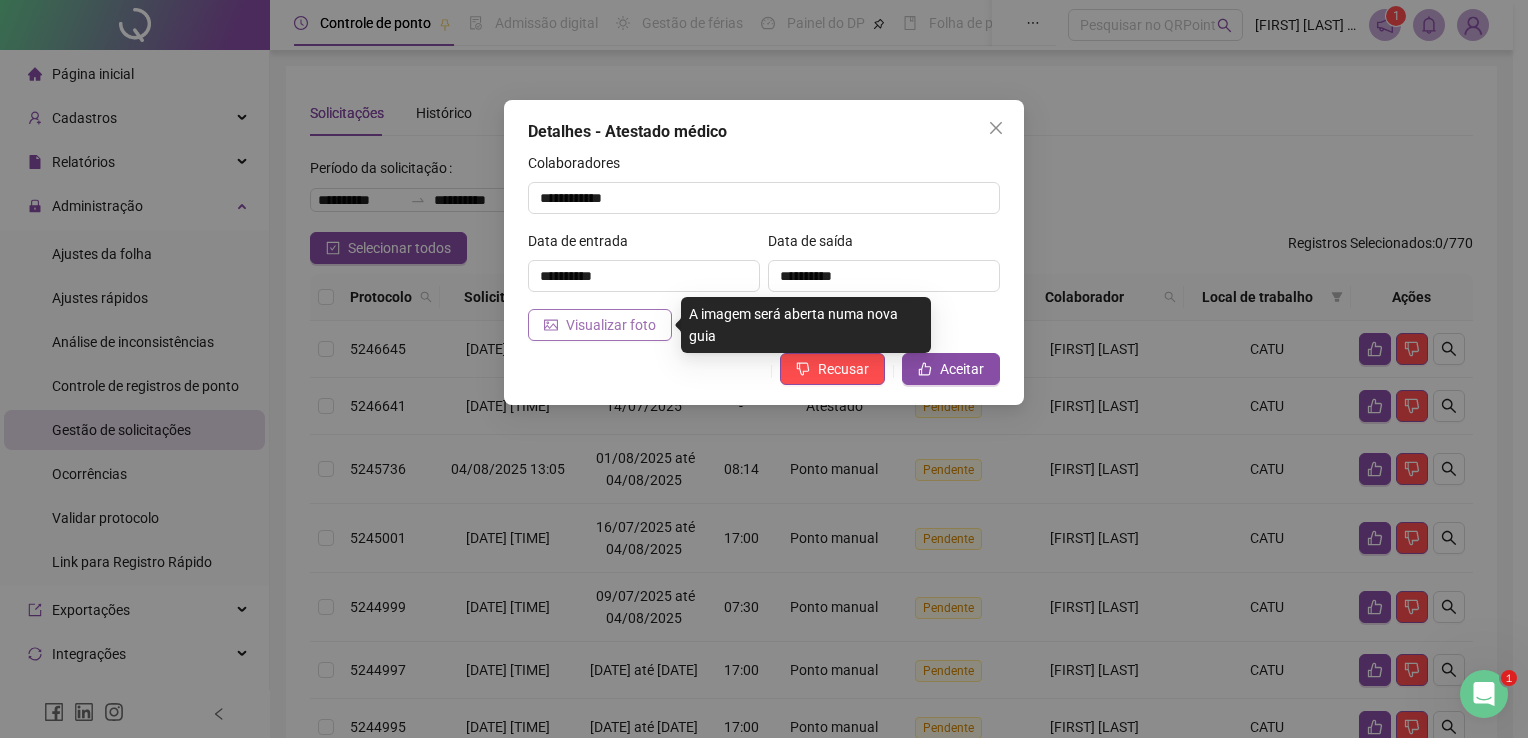 click on "Visualizar foto" at bounding box center (611, 325) 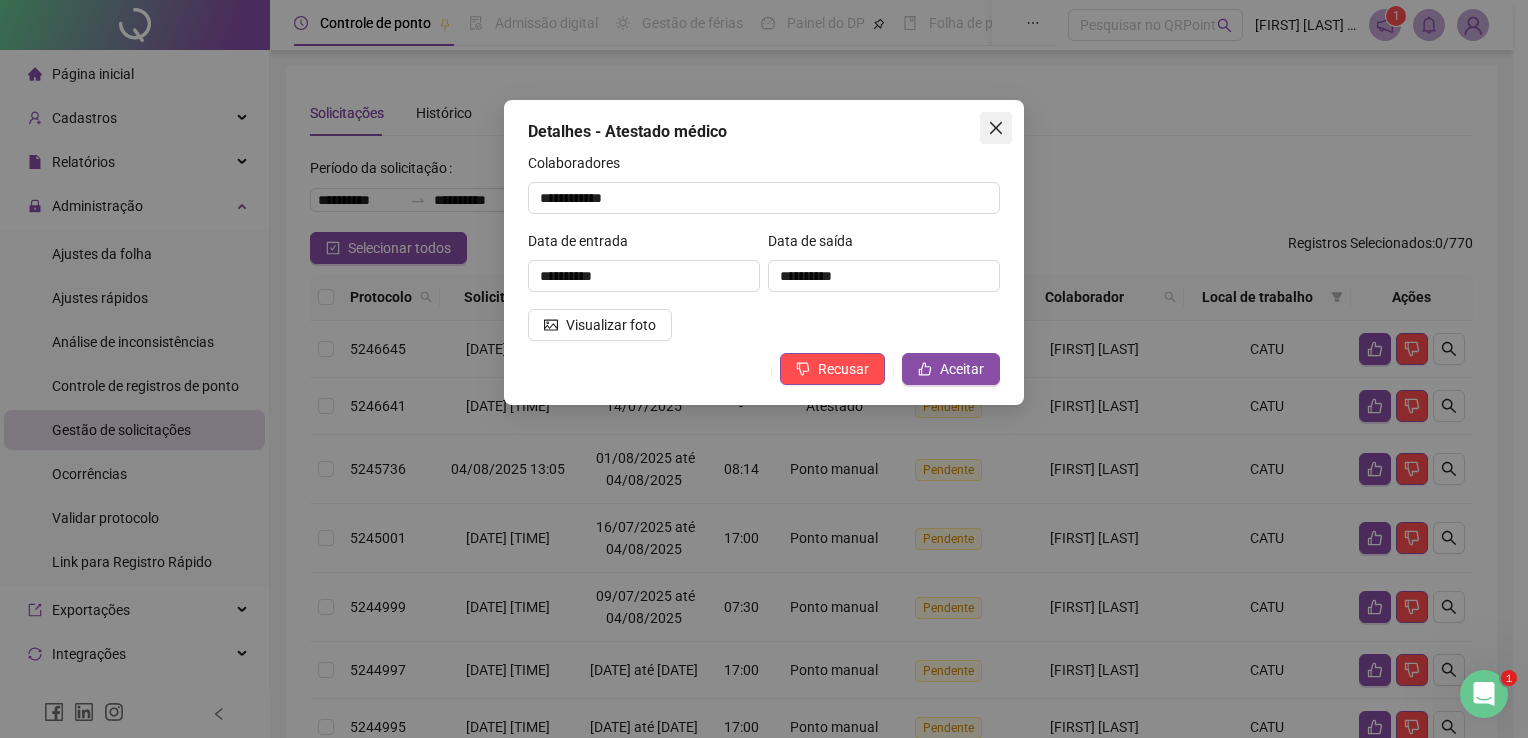 click 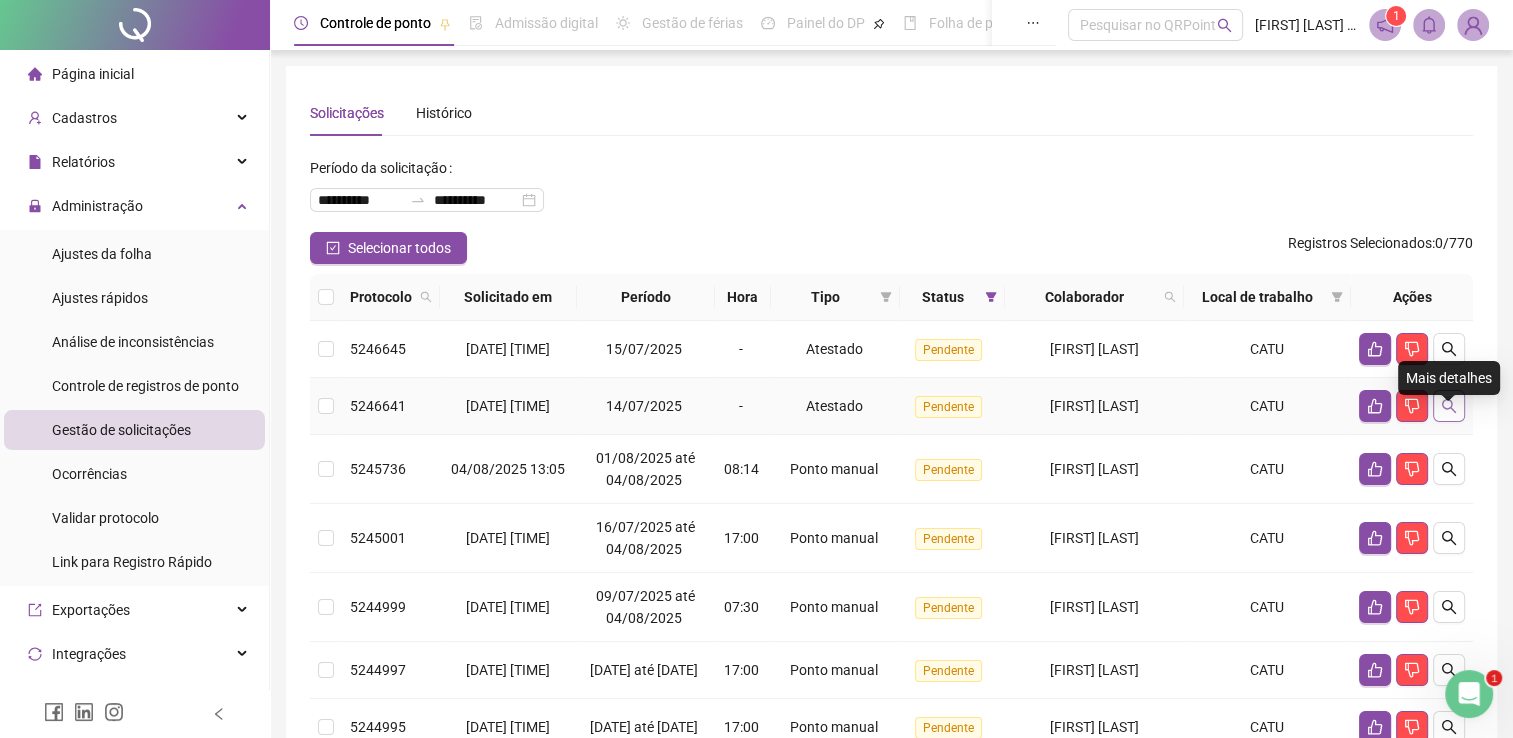 click at bounding box center (1449, 406) 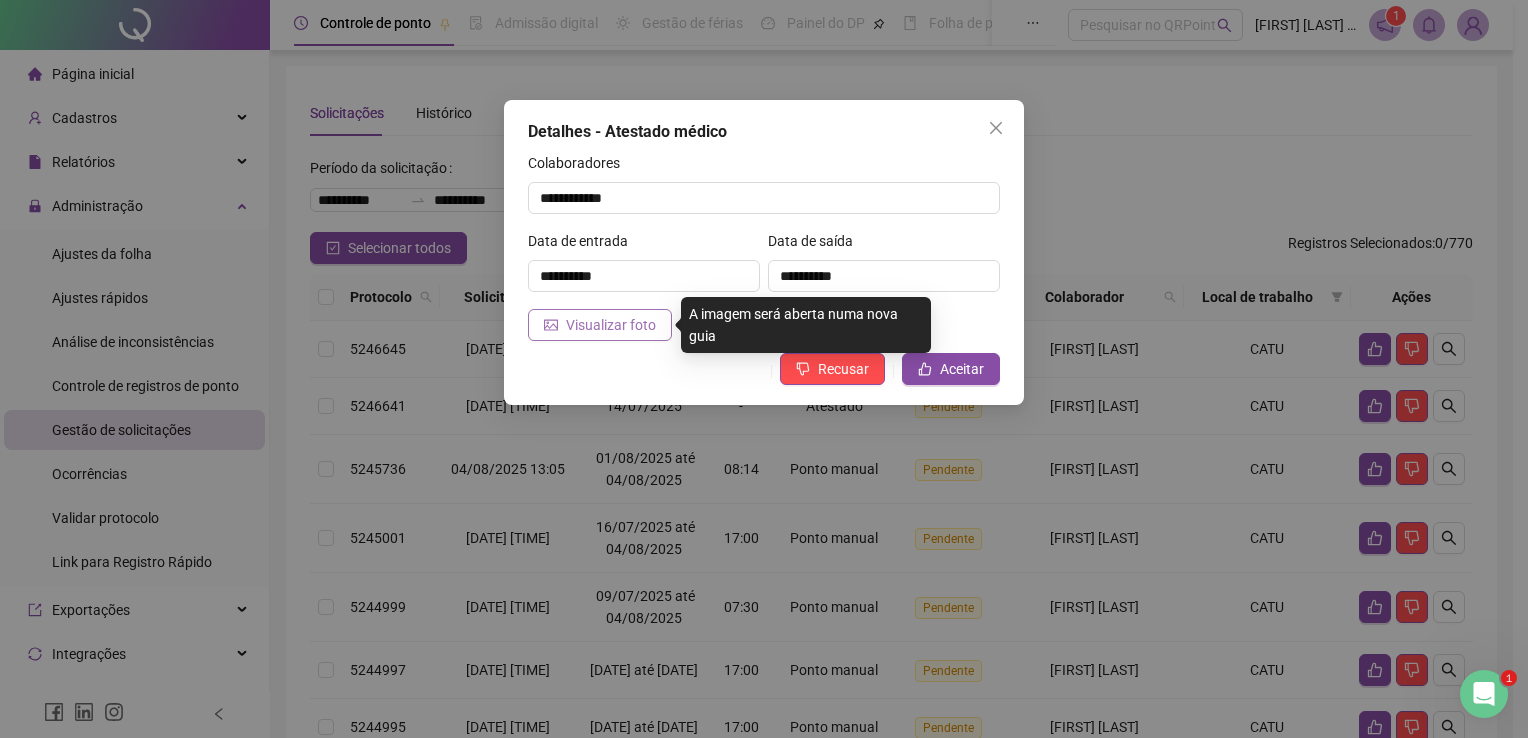 click on "Visualizar foto" at bounding box center [611, 325] 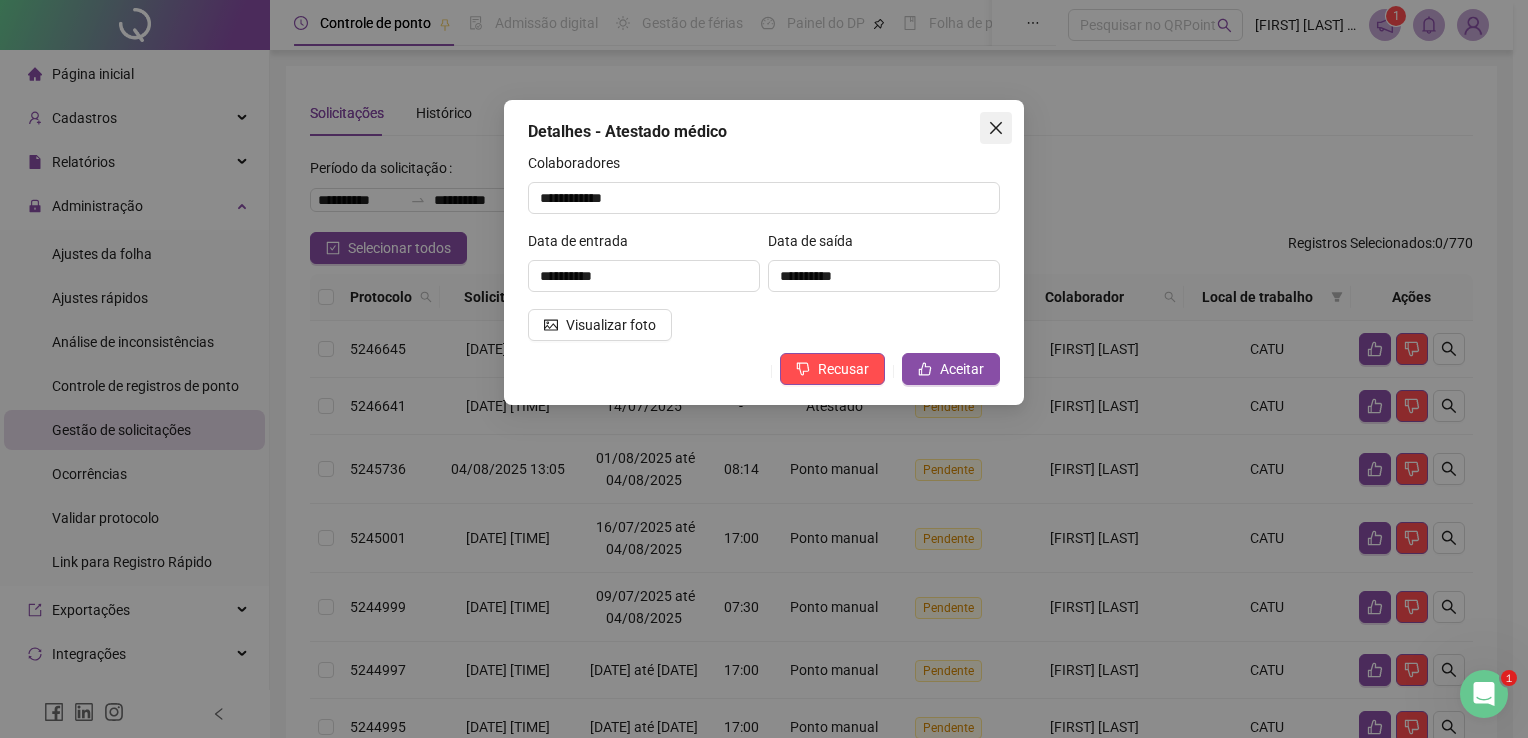 click at bounding box center (996, 128) 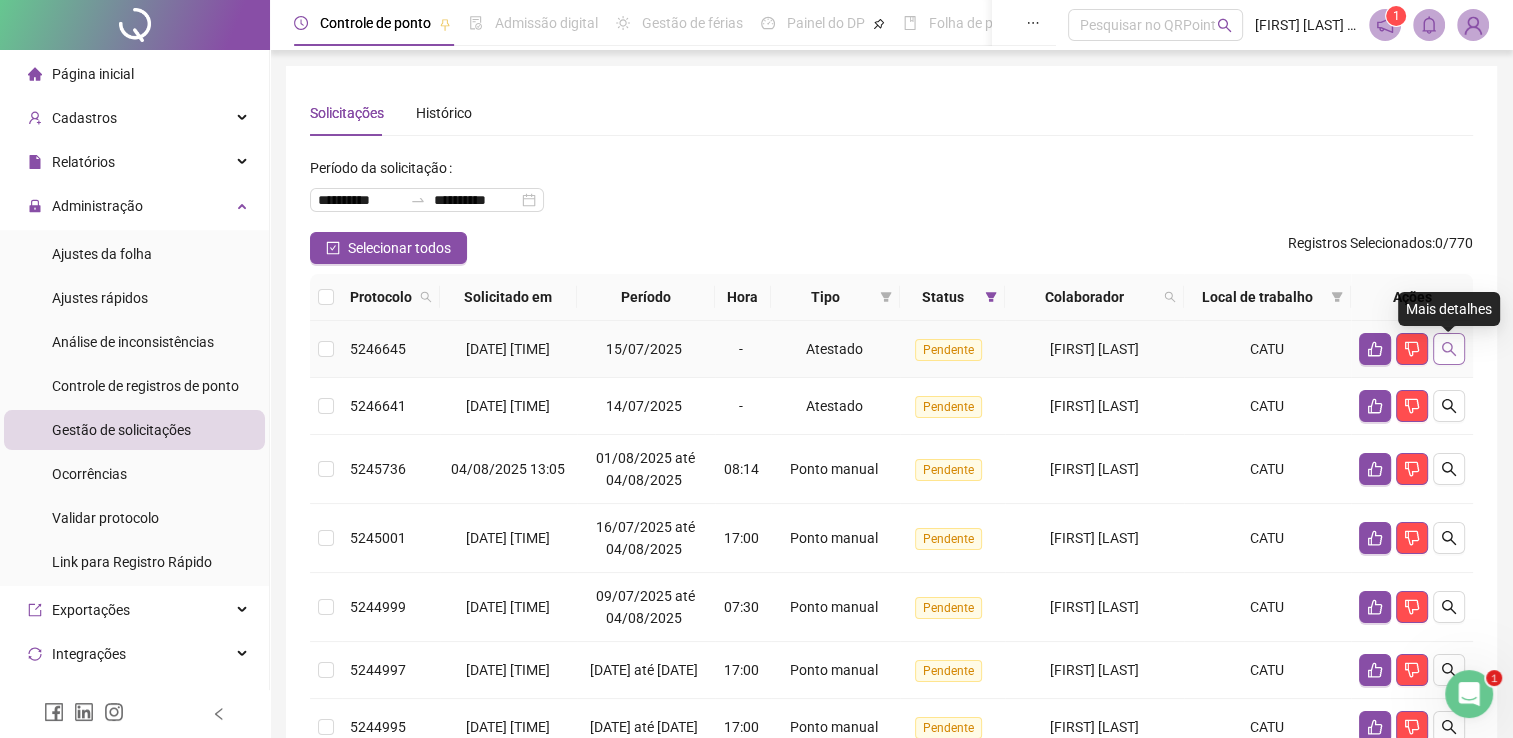 click at bounding box center [1449, 349] 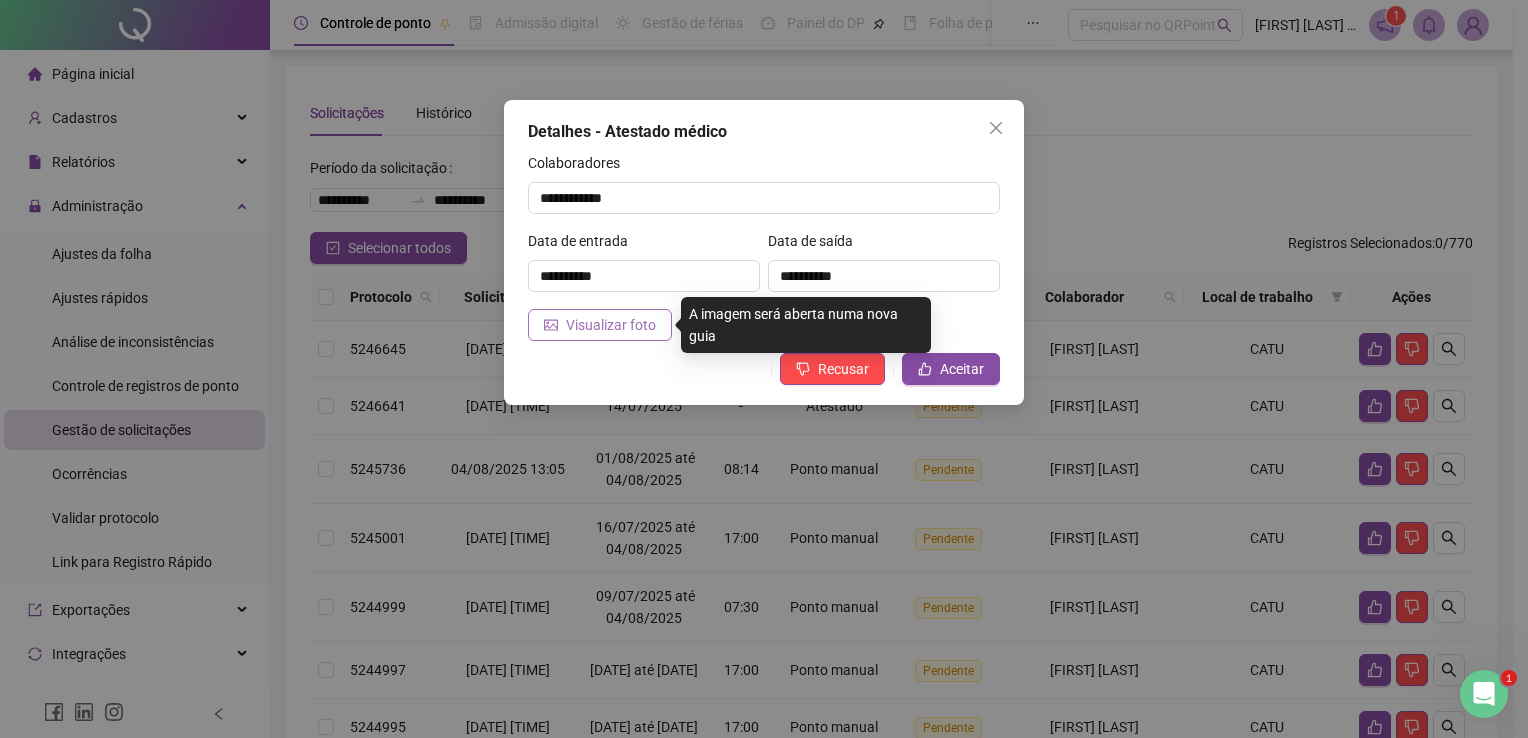 click on "Visualizar foto" at bounding box center (600, 325) 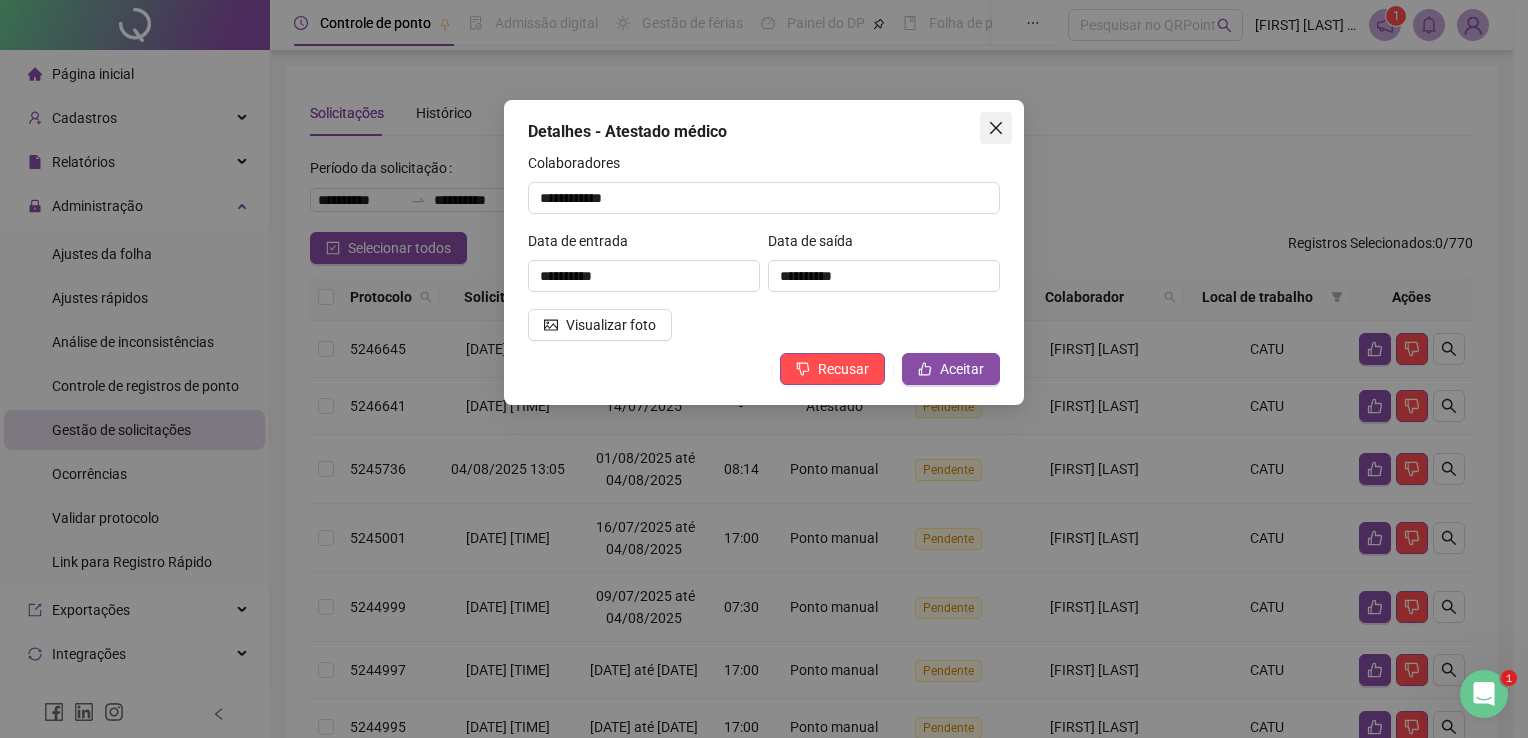 click at bounding box center (996, 128) 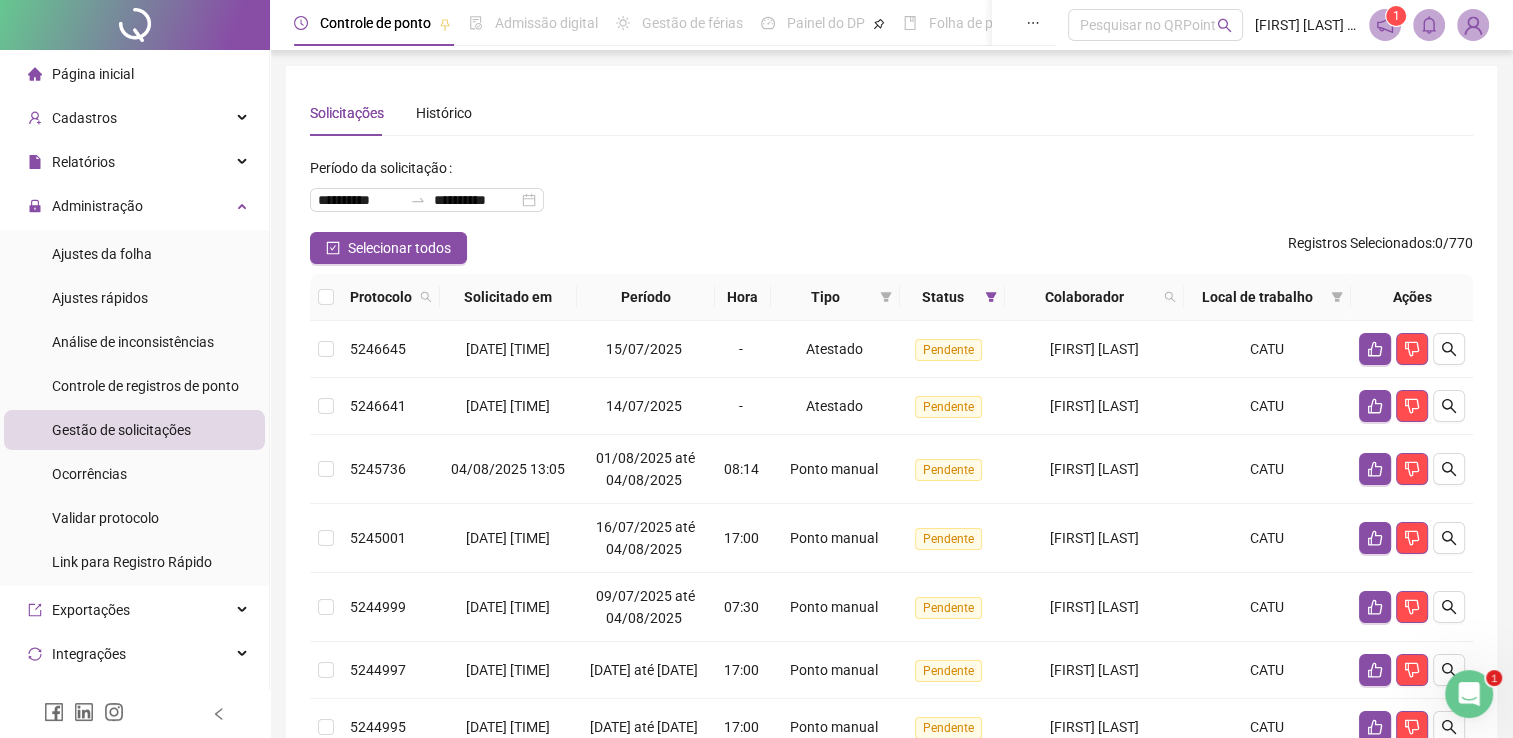 type 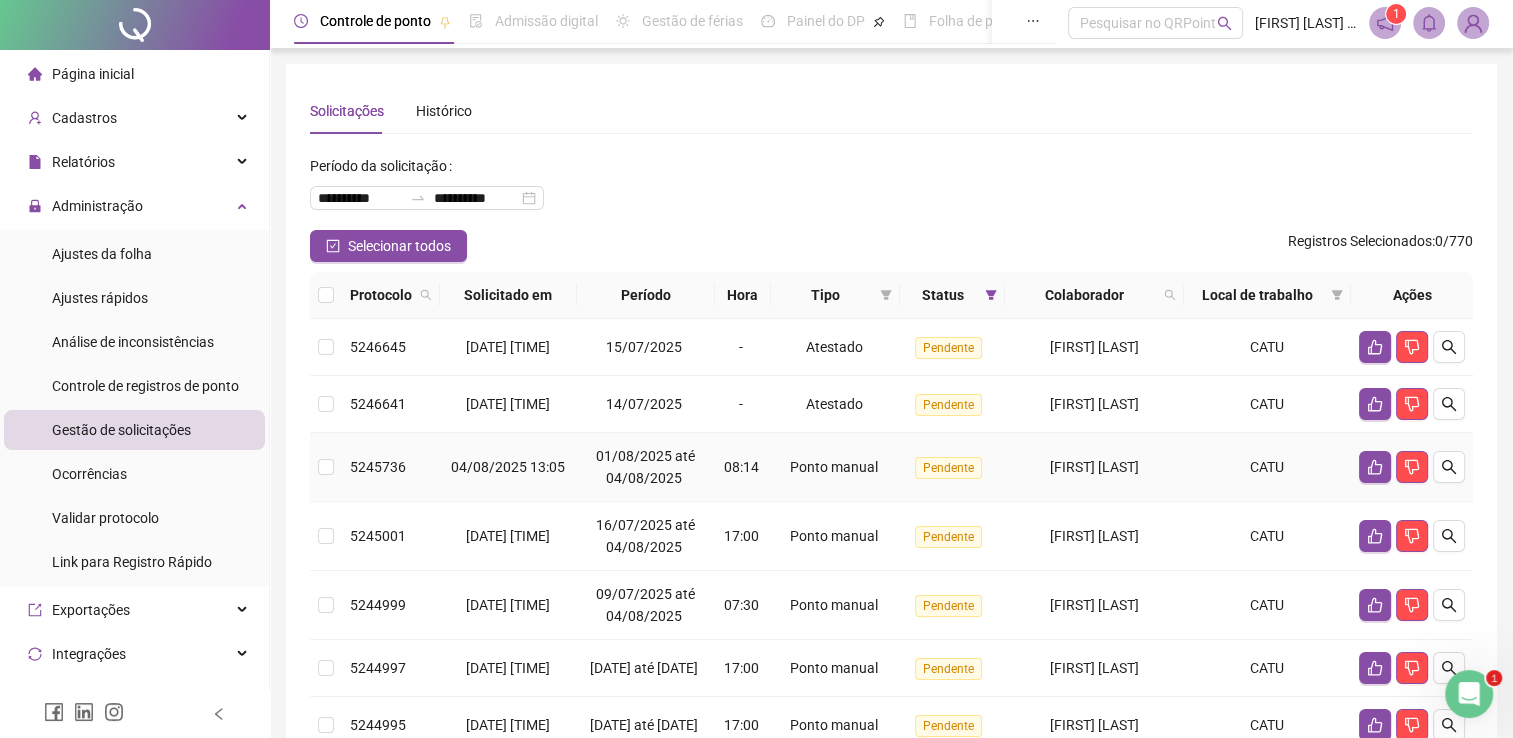scroll, scrollTop: 0, scrollLeft: 0, axis: both 